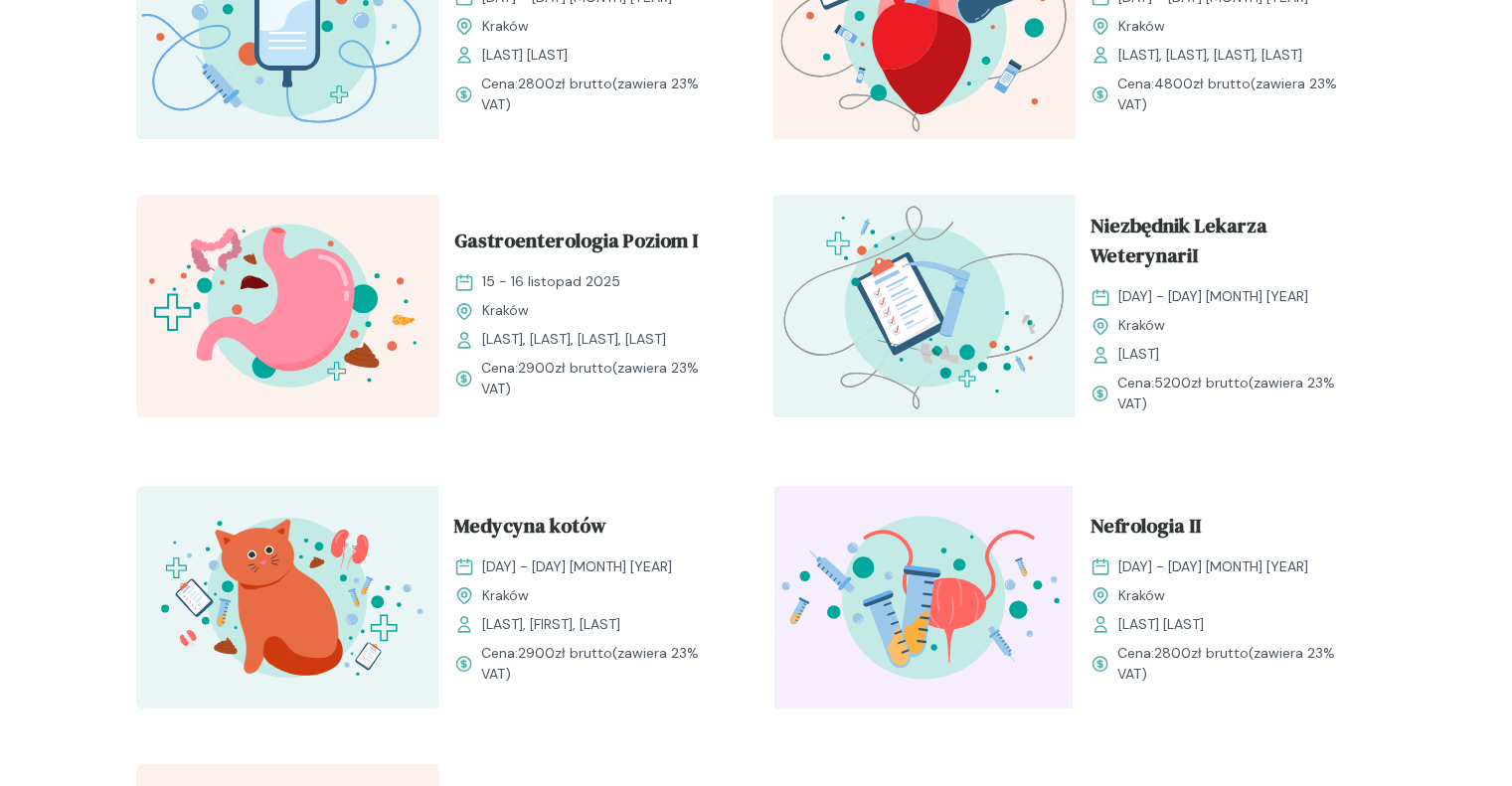 scroll, scrollTop: 2186, scrollLeft: 0, axis: vertical 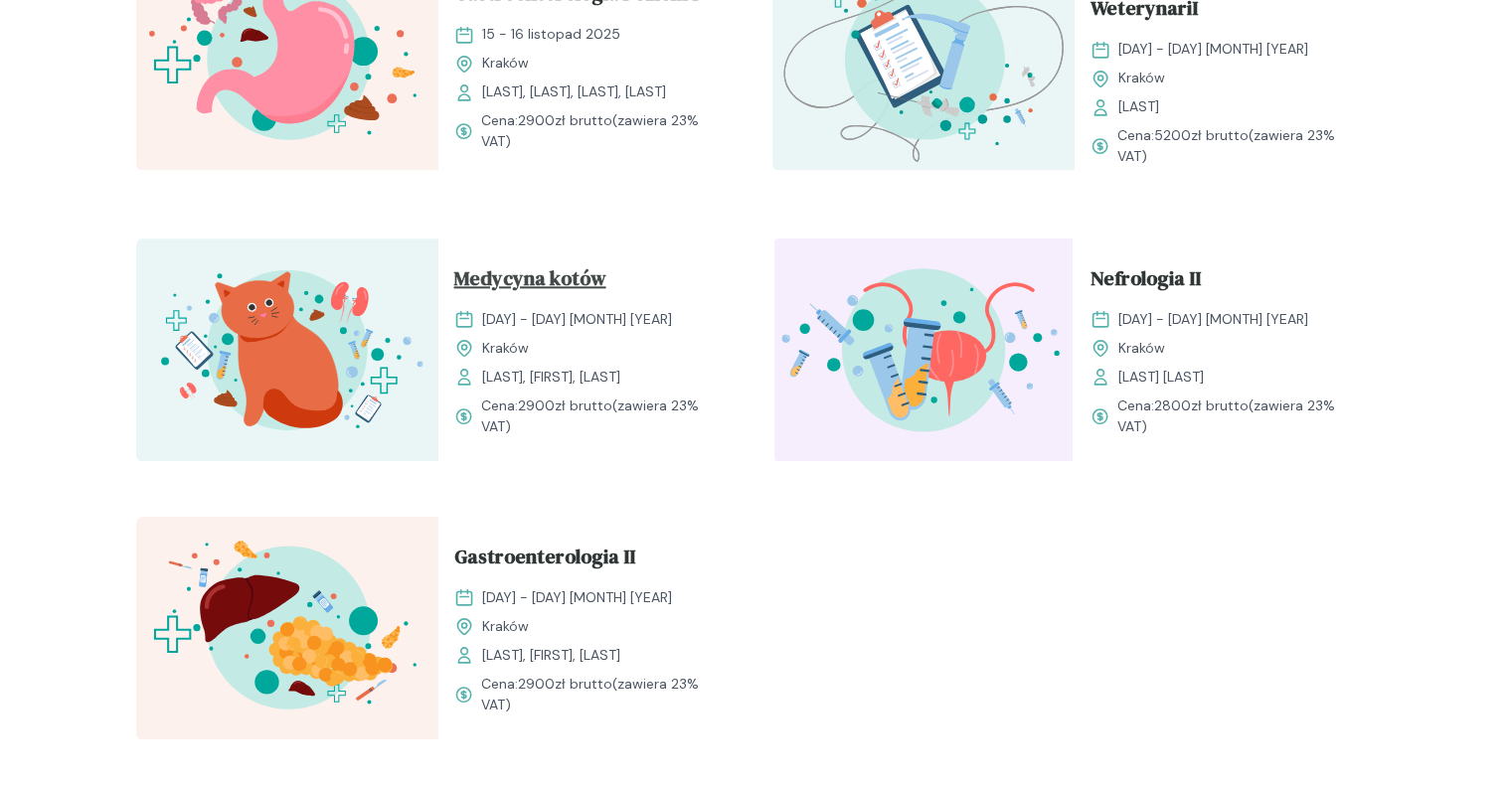 click on "Medycyna kotów" at bounding box center (530, 282) 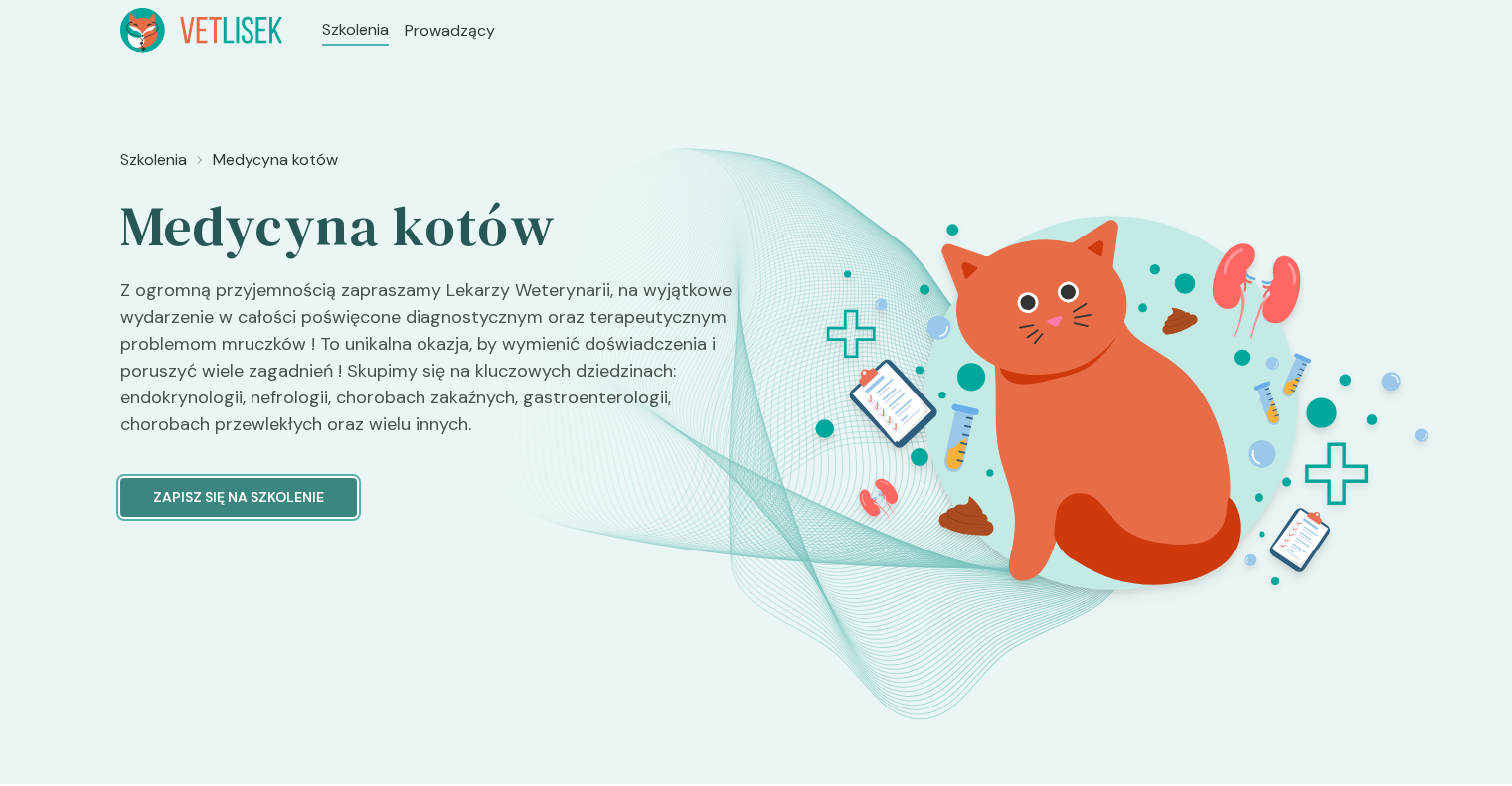 click on "Zapisz się na szkolenie" at bounding box center [239, 497] 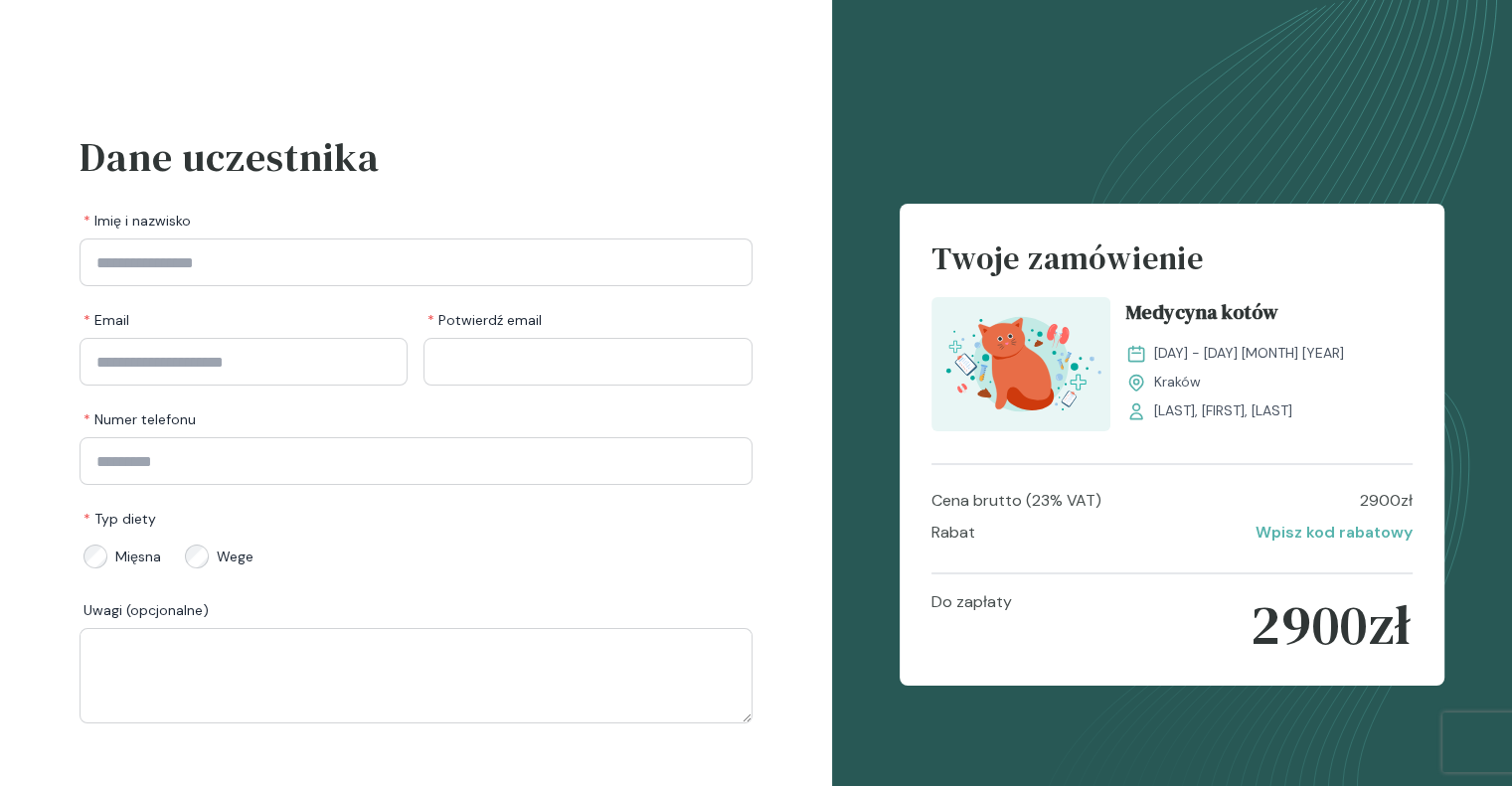 click on "*   Imię i nazwisko" at bounding box center (416, 221) 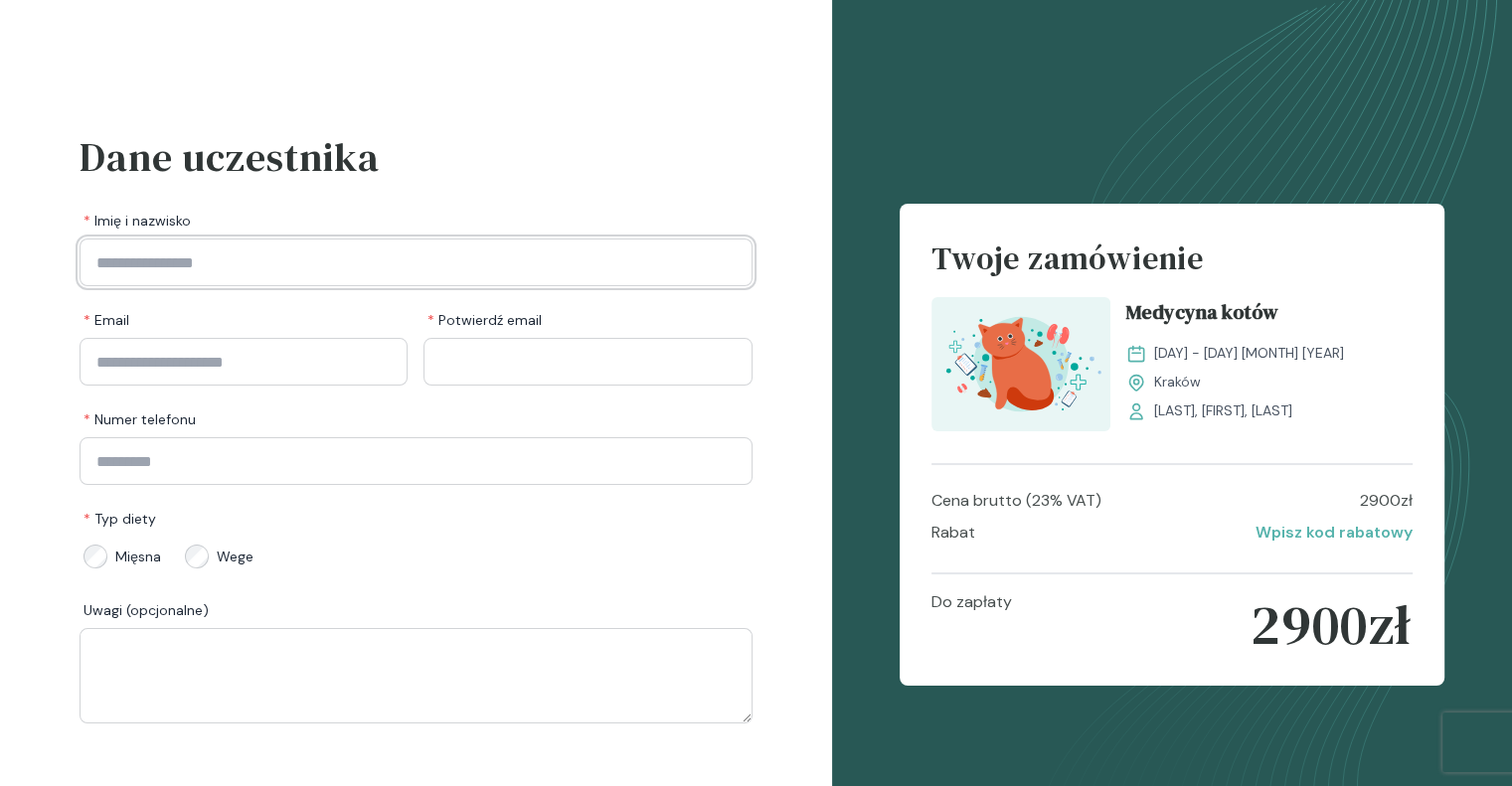 click at bounding box center (416, 262) 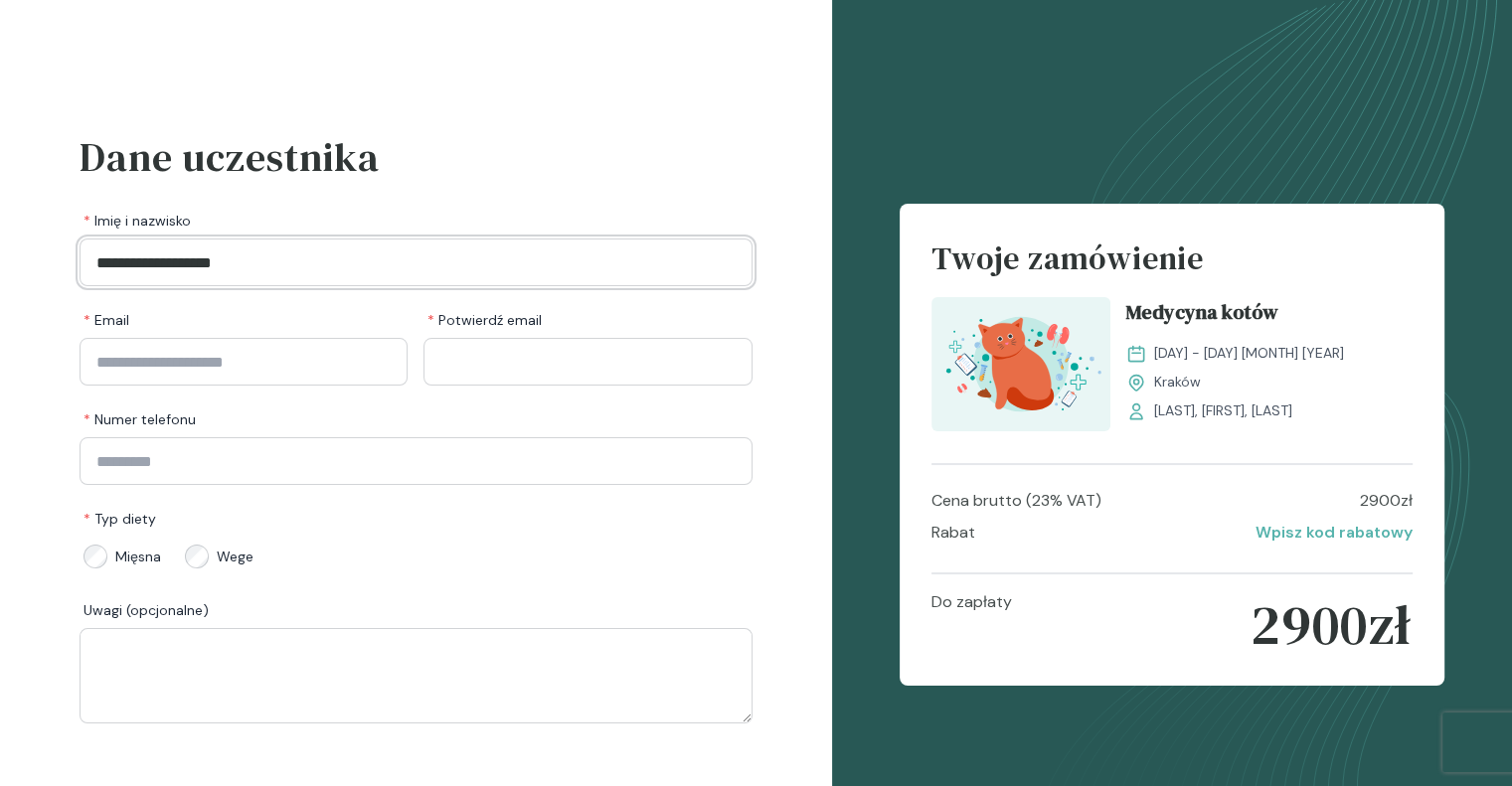 type on "**********" 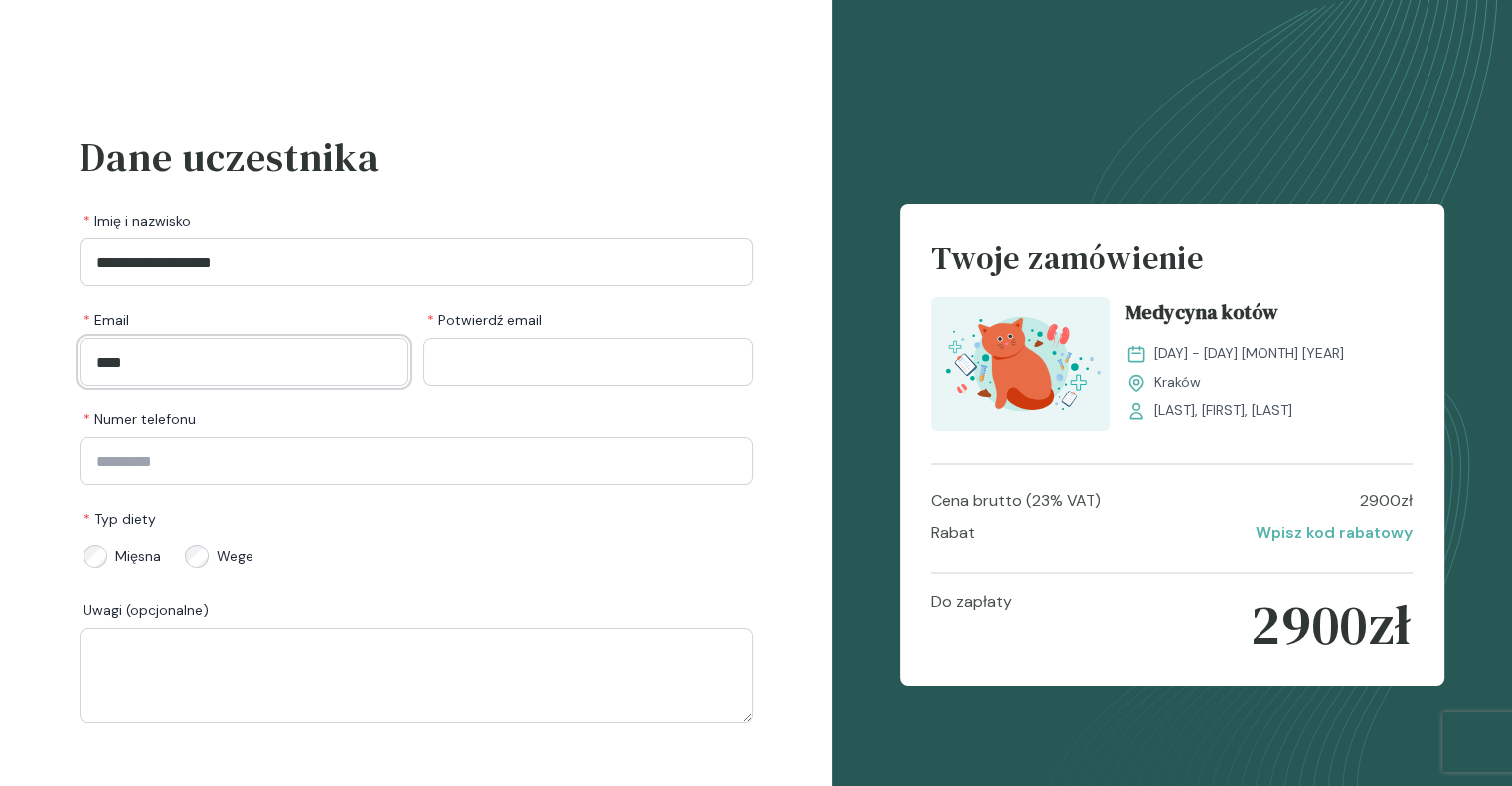 type on "**********" 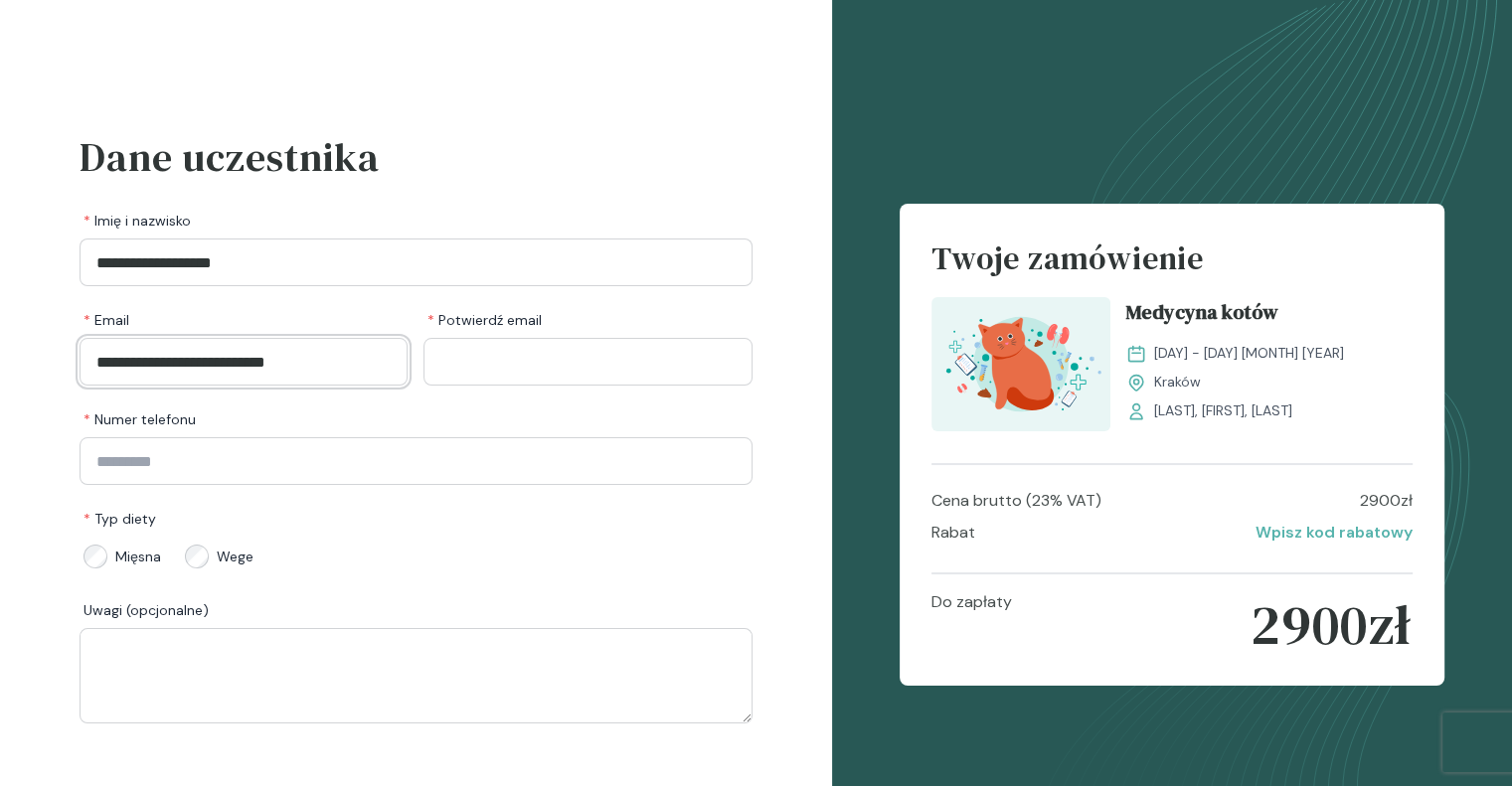 type on "**********" 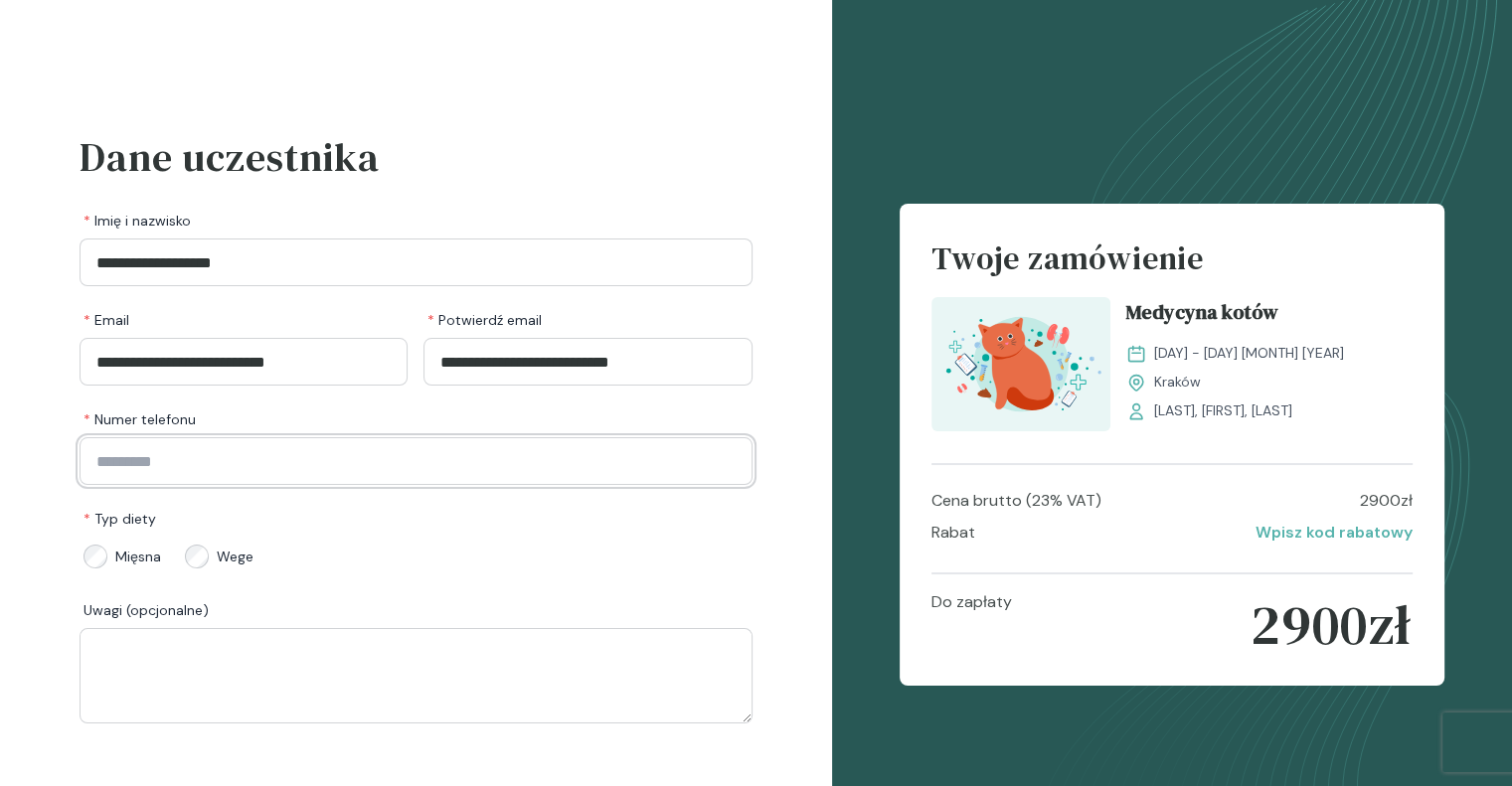 type on "*********" 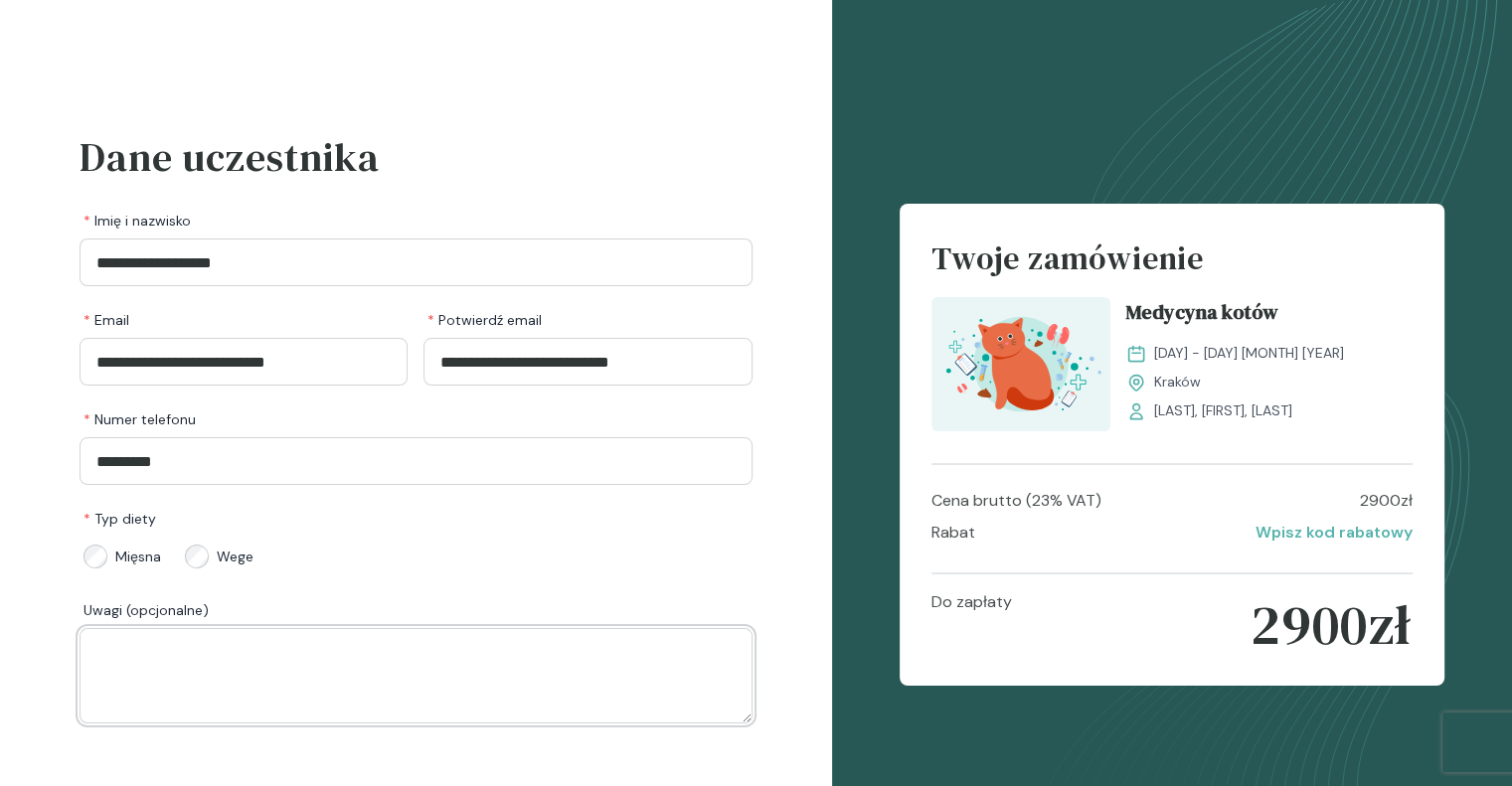 click at bounding box center [416, 676] 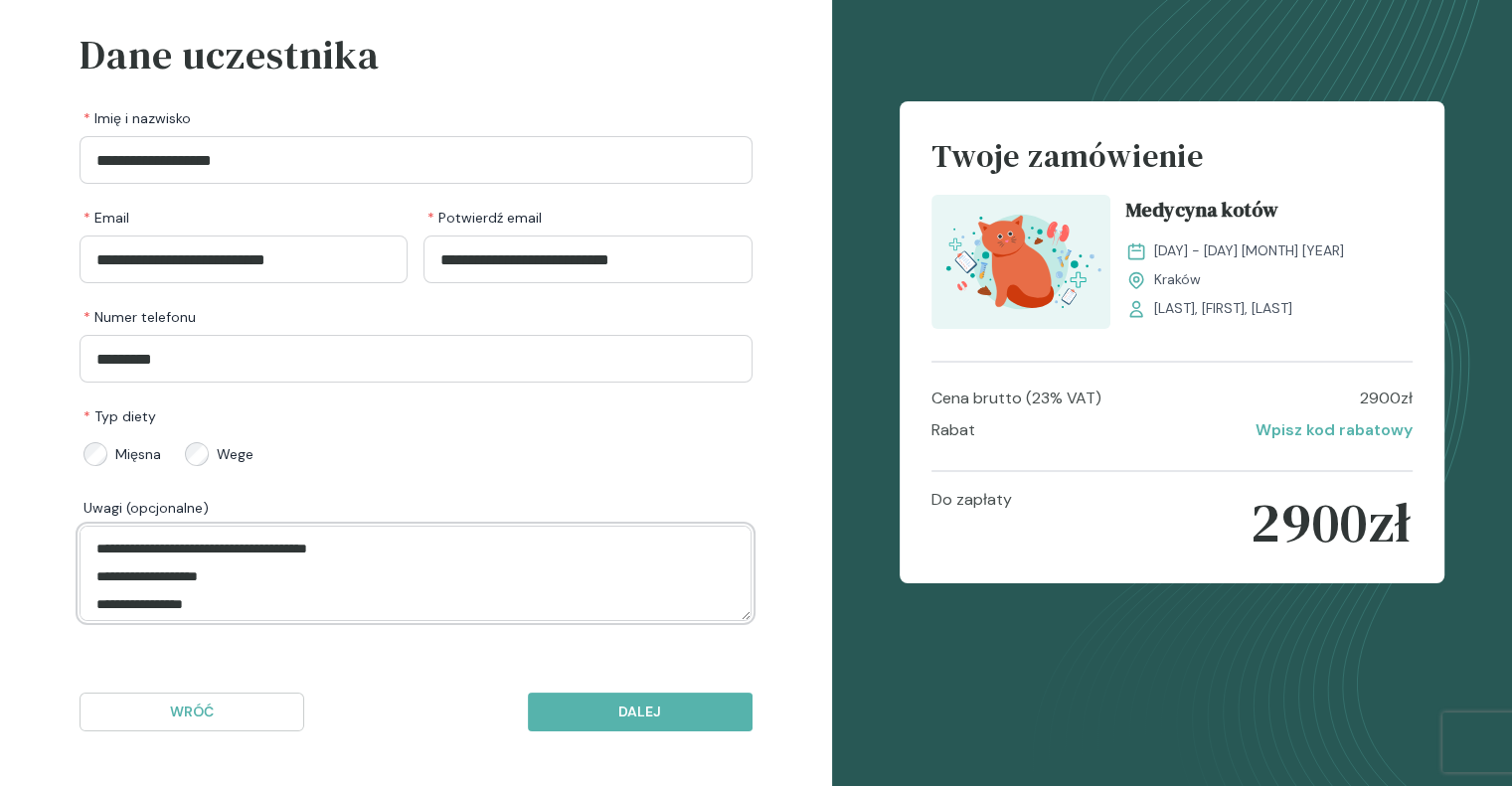 scroll, scrollTop: 20, scrollLeft: 0, axis: vertical 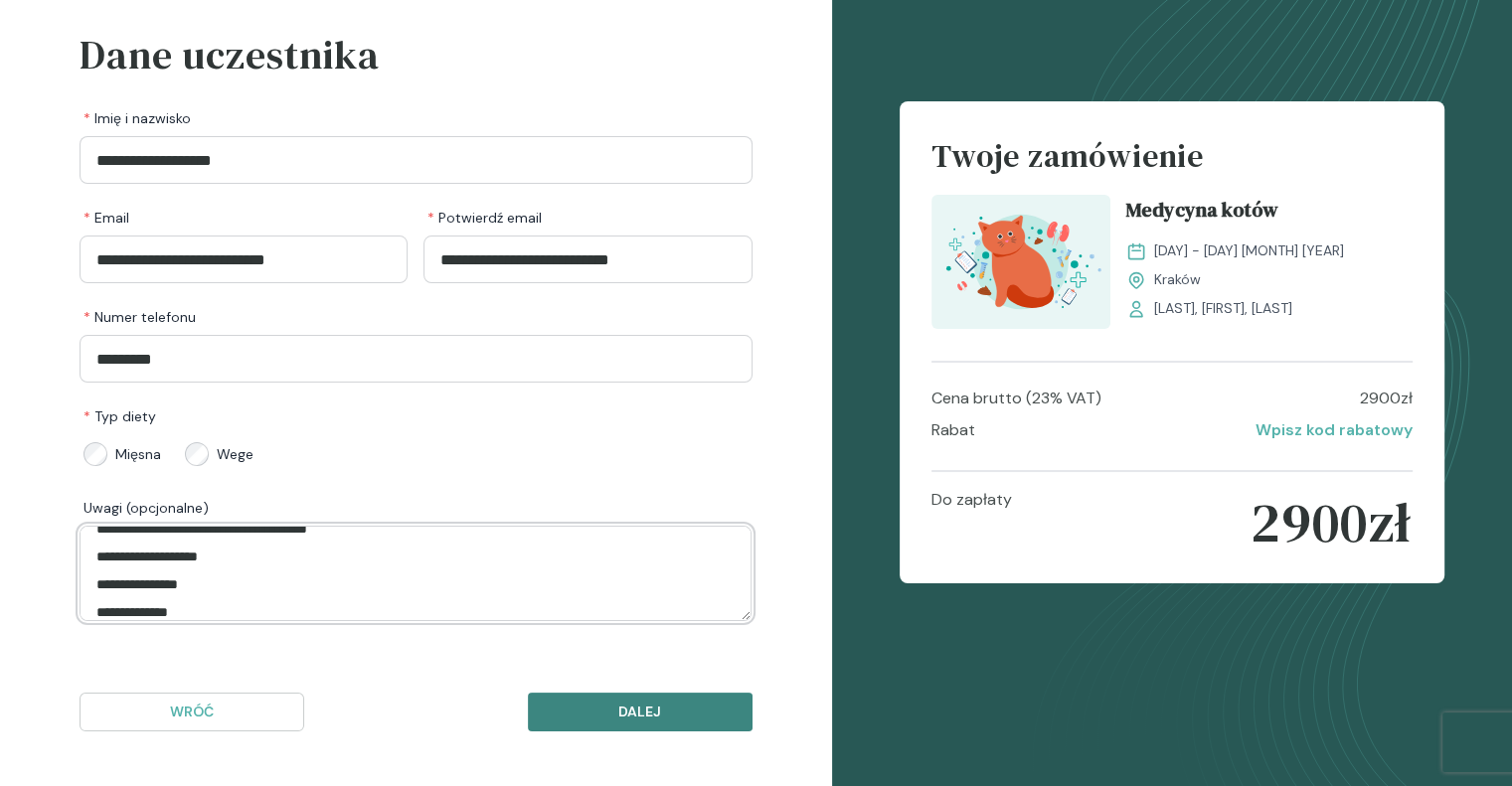 type on "**********" 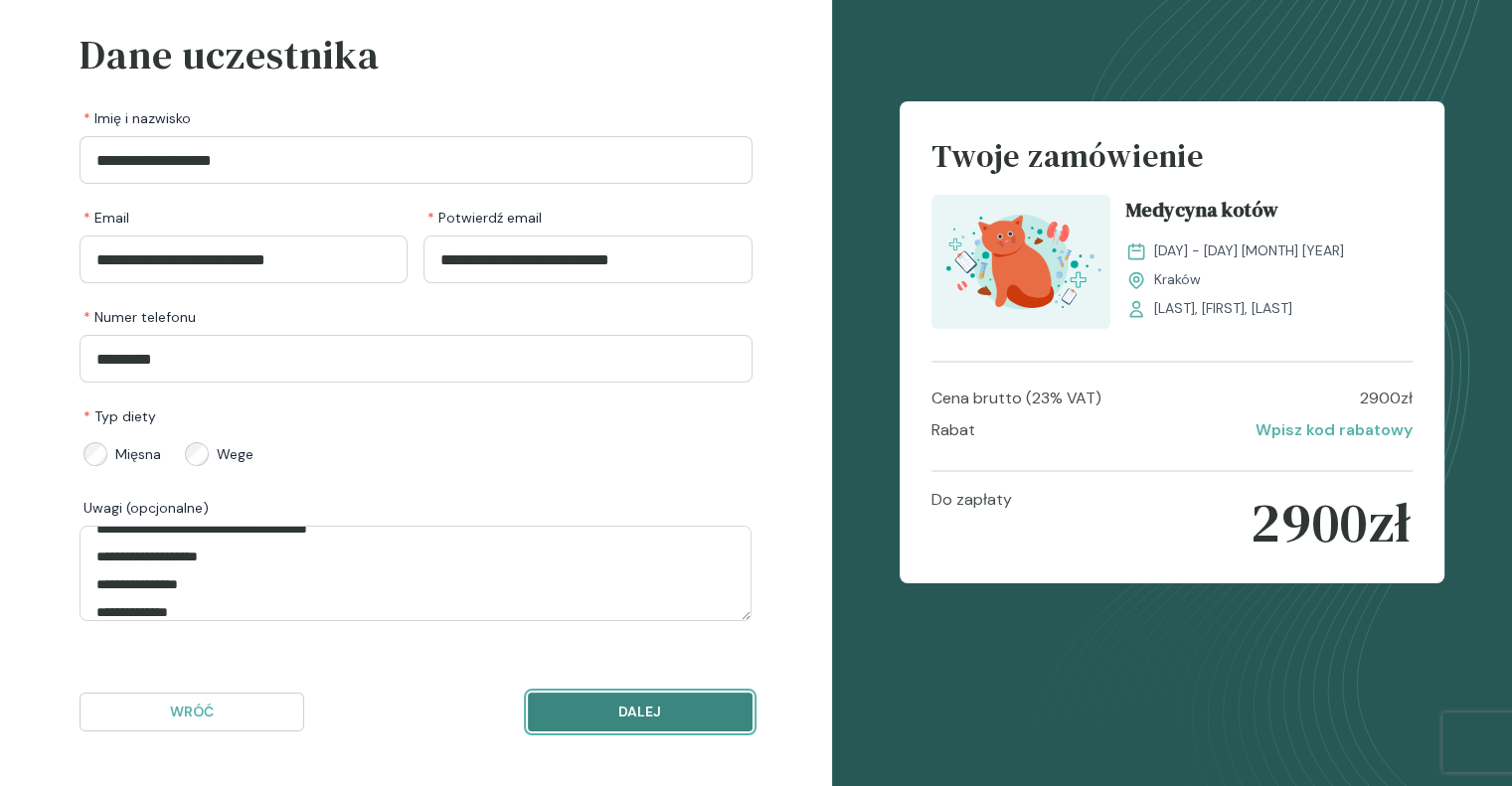 click on "Dalej" at bounding box center [640, 711] 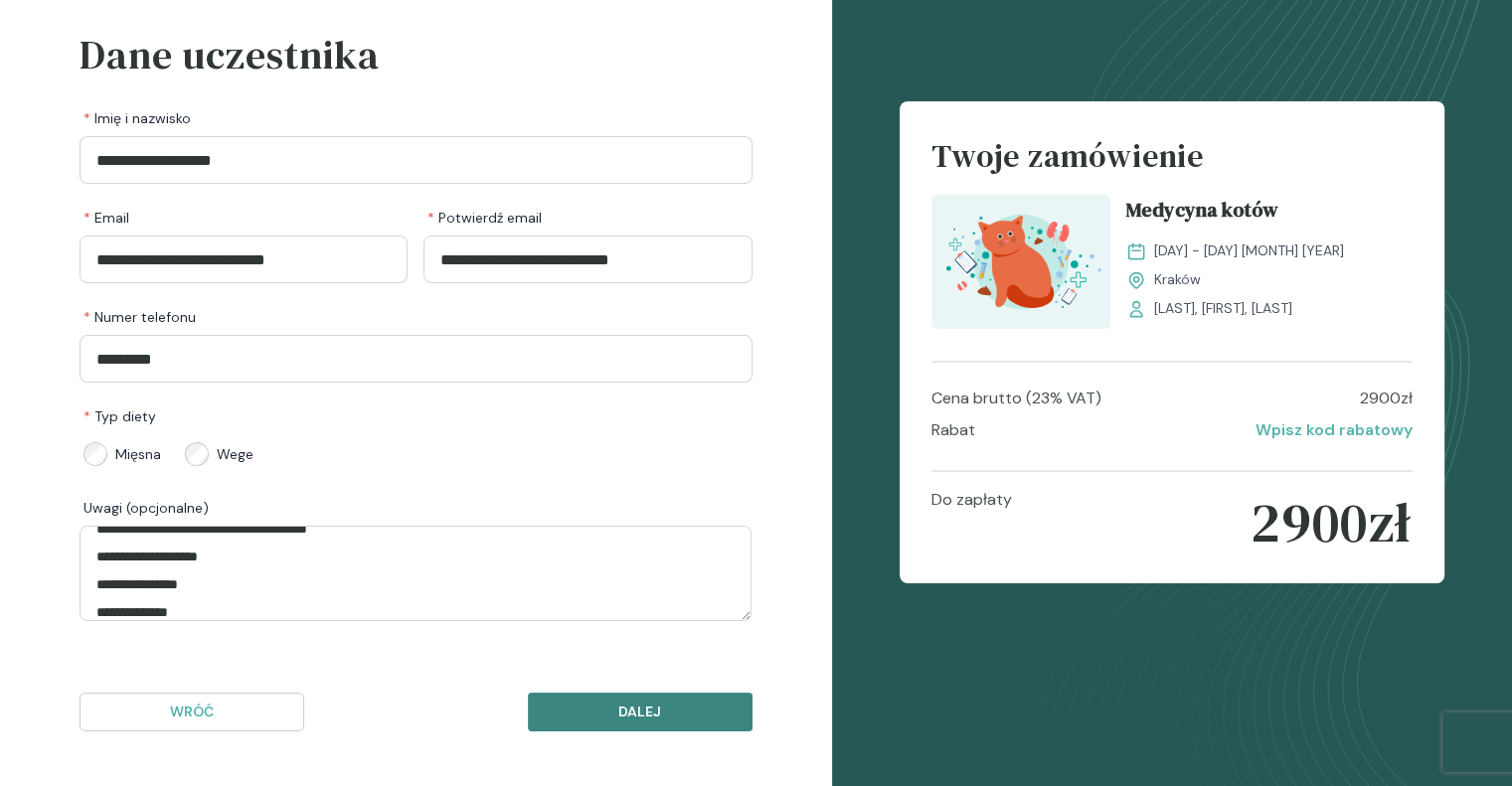 scroll, scrollTop: 52, scrollLeft: 0, axis: vertical 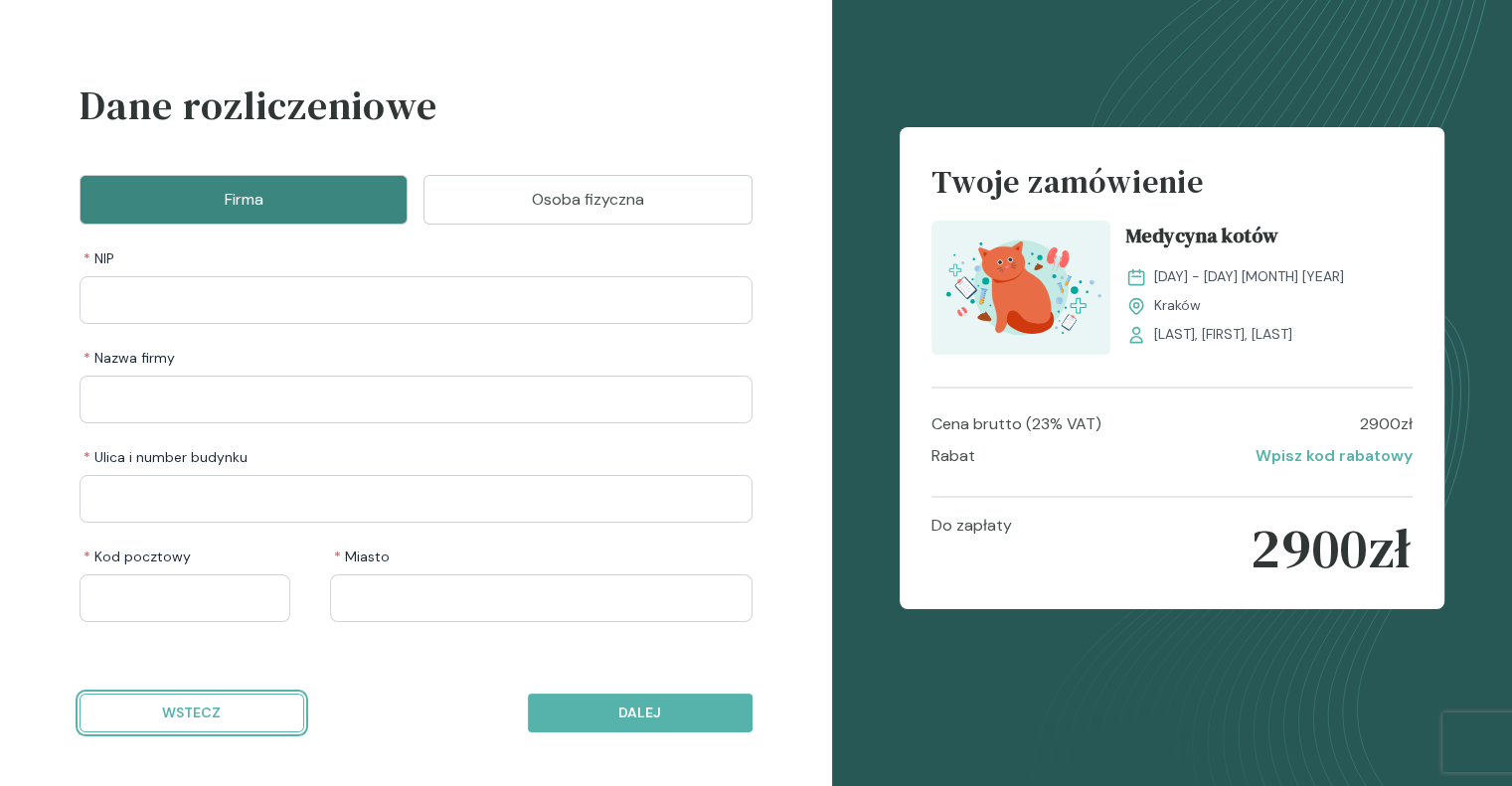 click on "Wstecz" at bounding box center [192, 712] 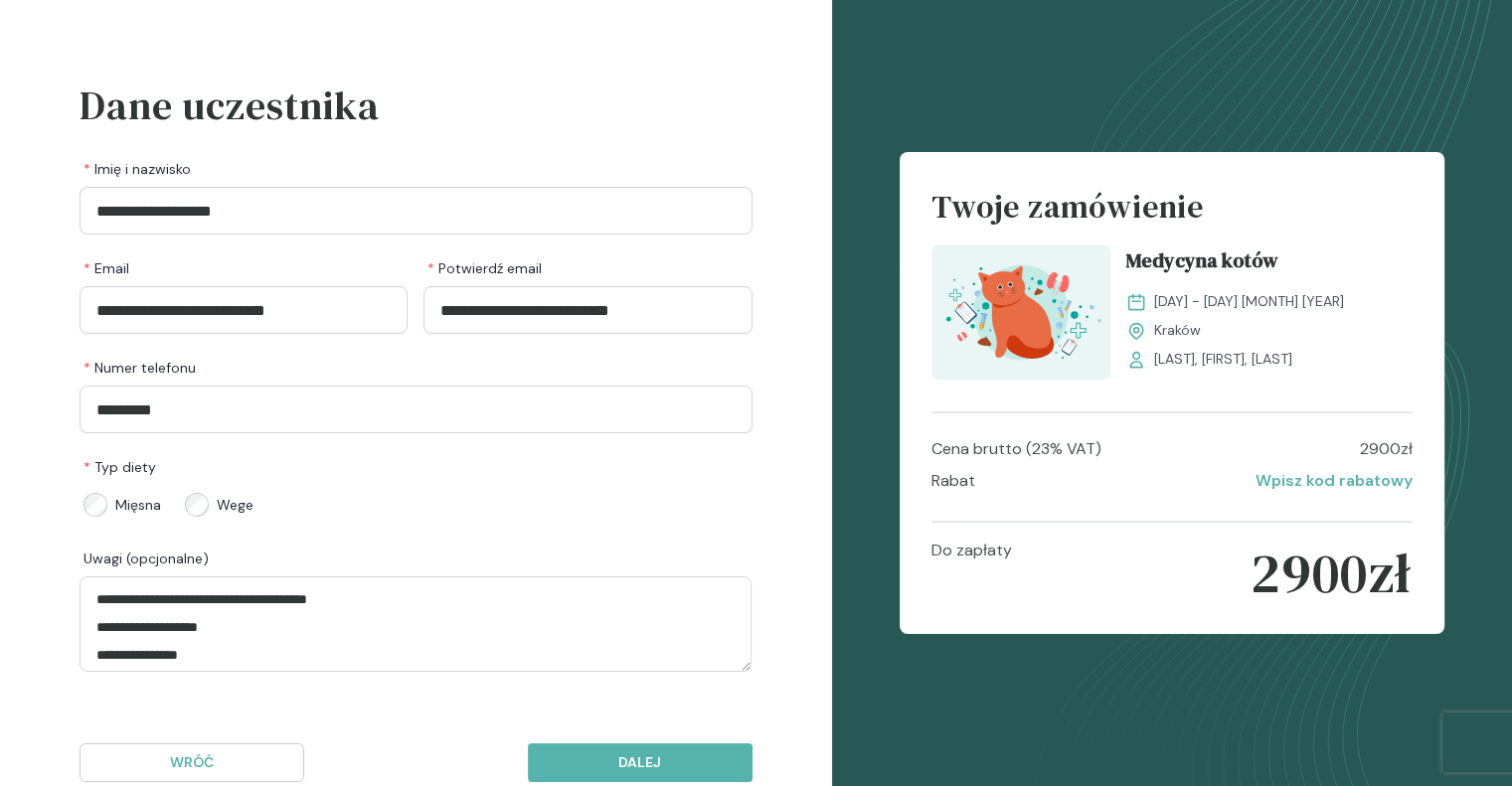 scroll, scrollTop: 33, scrollLeft: 0, axis: vertical 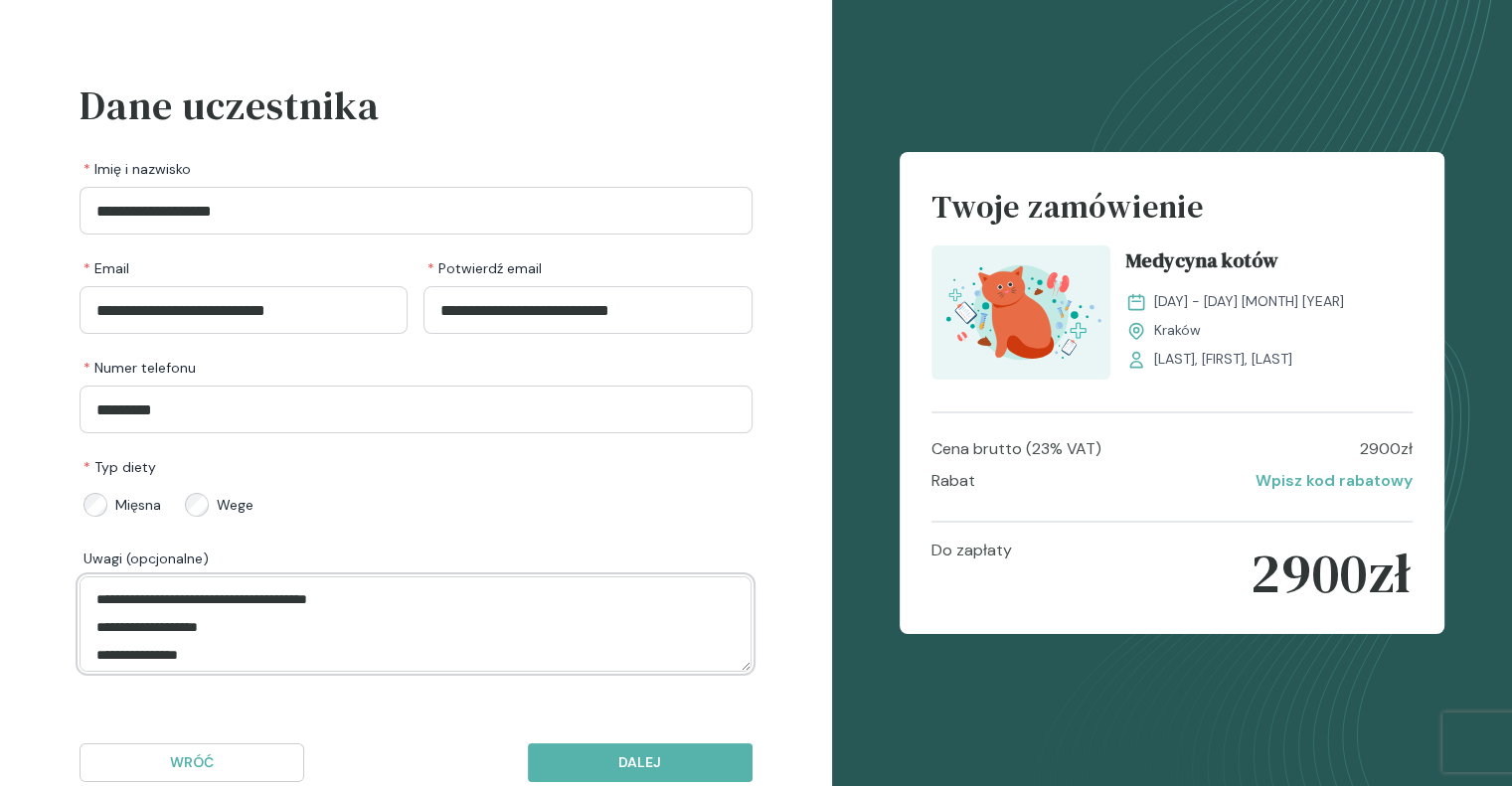 drag, startPoint x: 237, startPoint y: 639, endPoint x: 0, endPoint y: 400, distance: 337 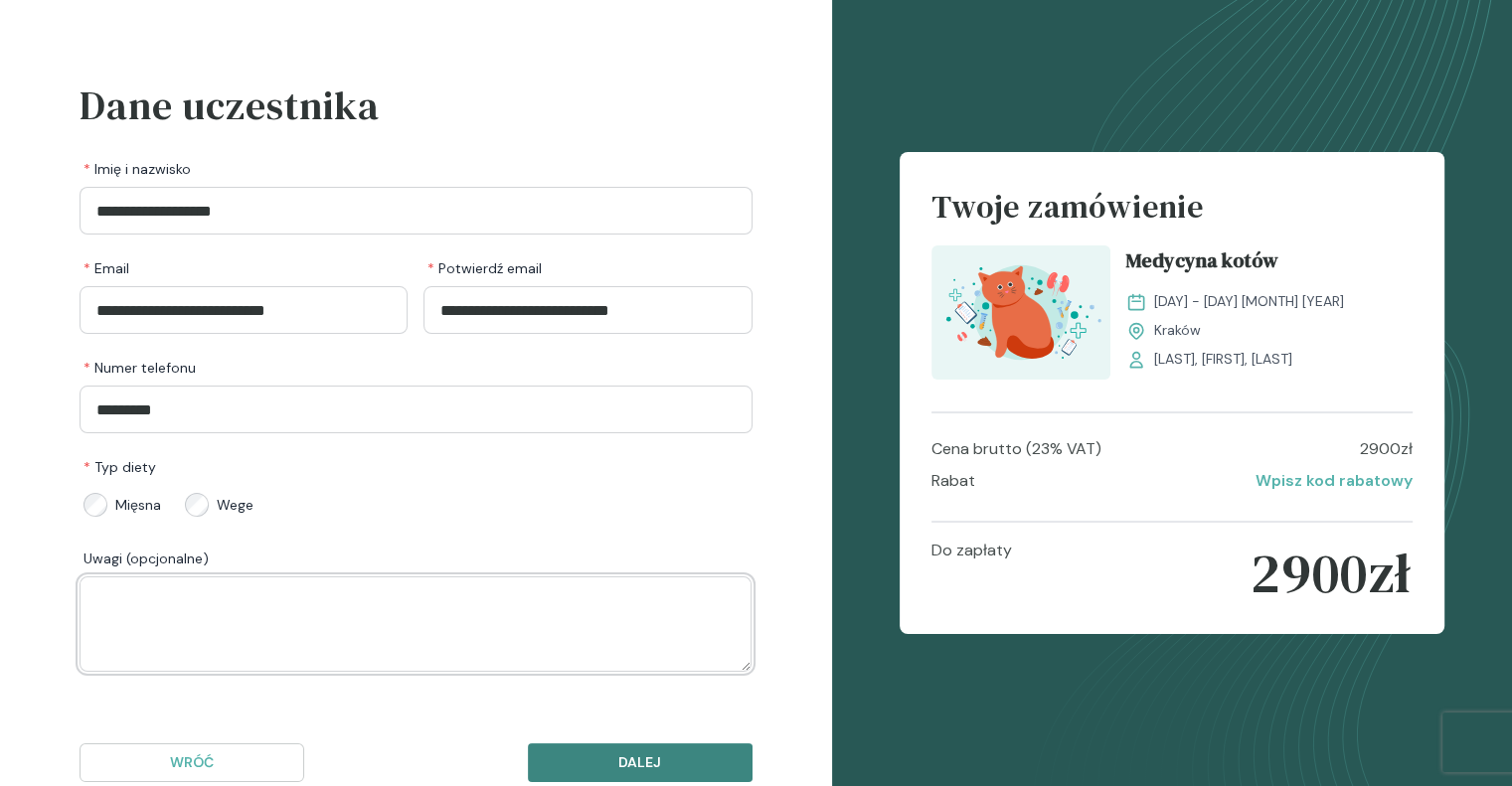 type 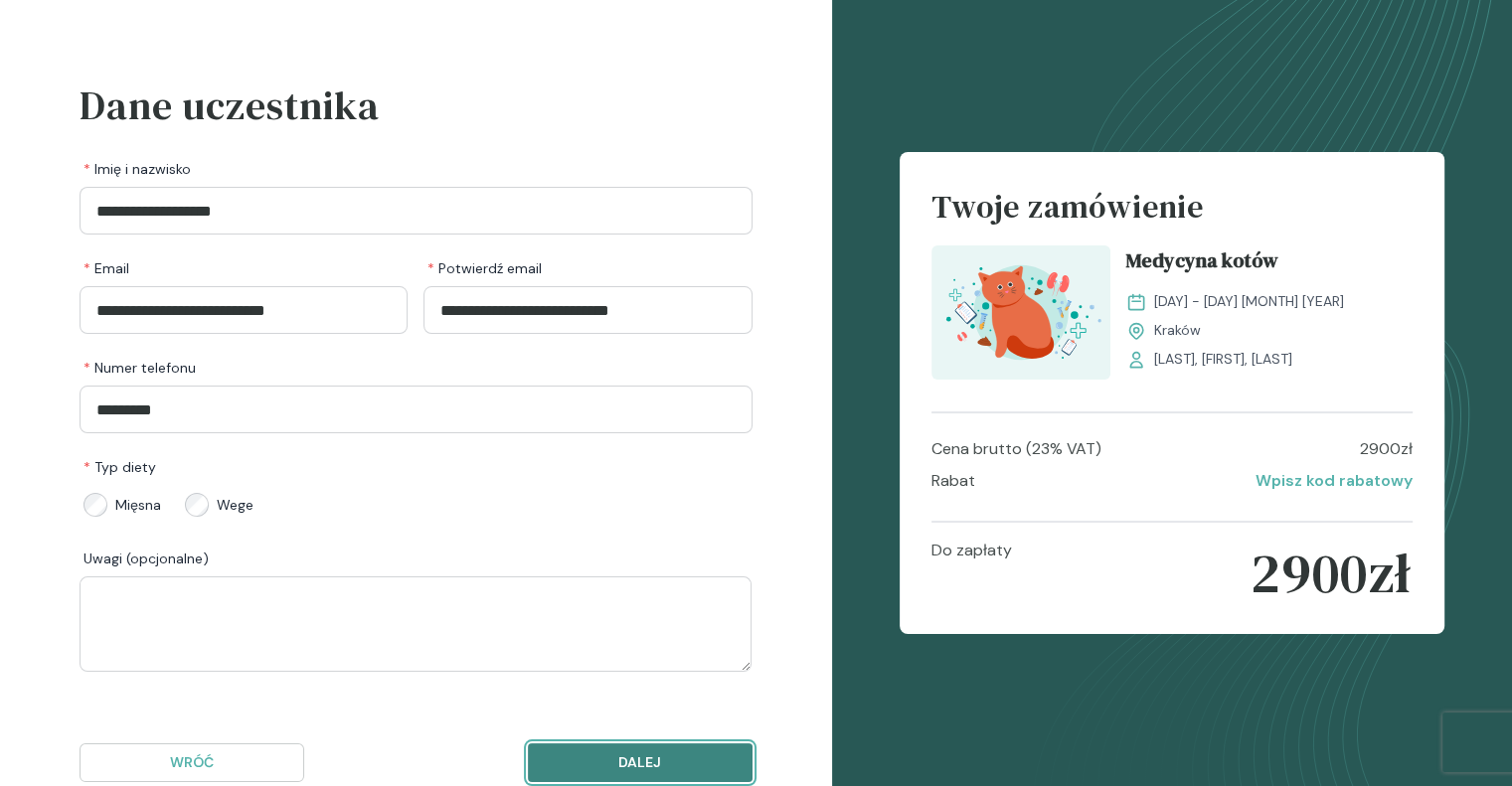 click on "Dalej" at bounding box center (640, 762) 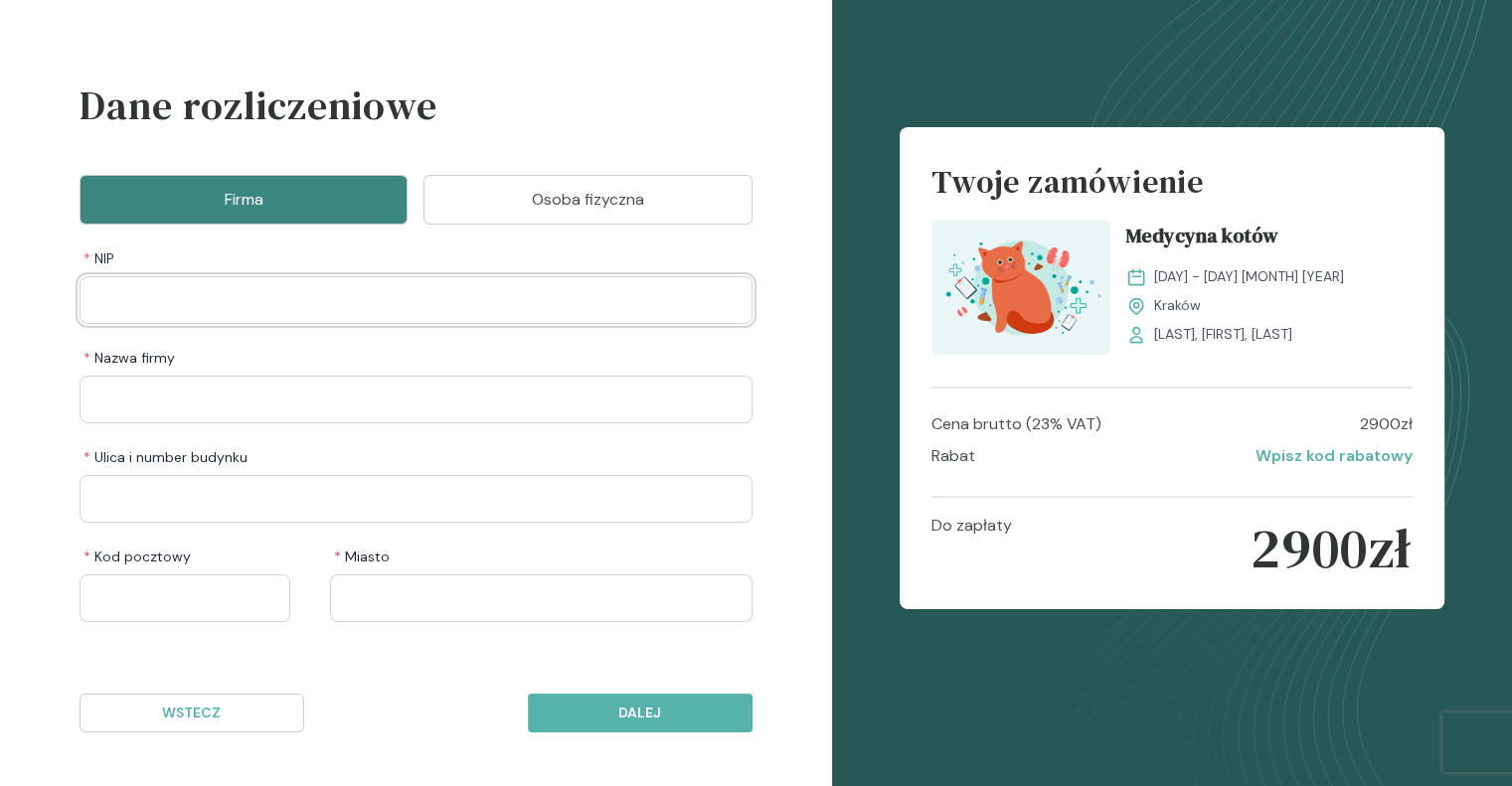 click at bounding box center (416, 300) 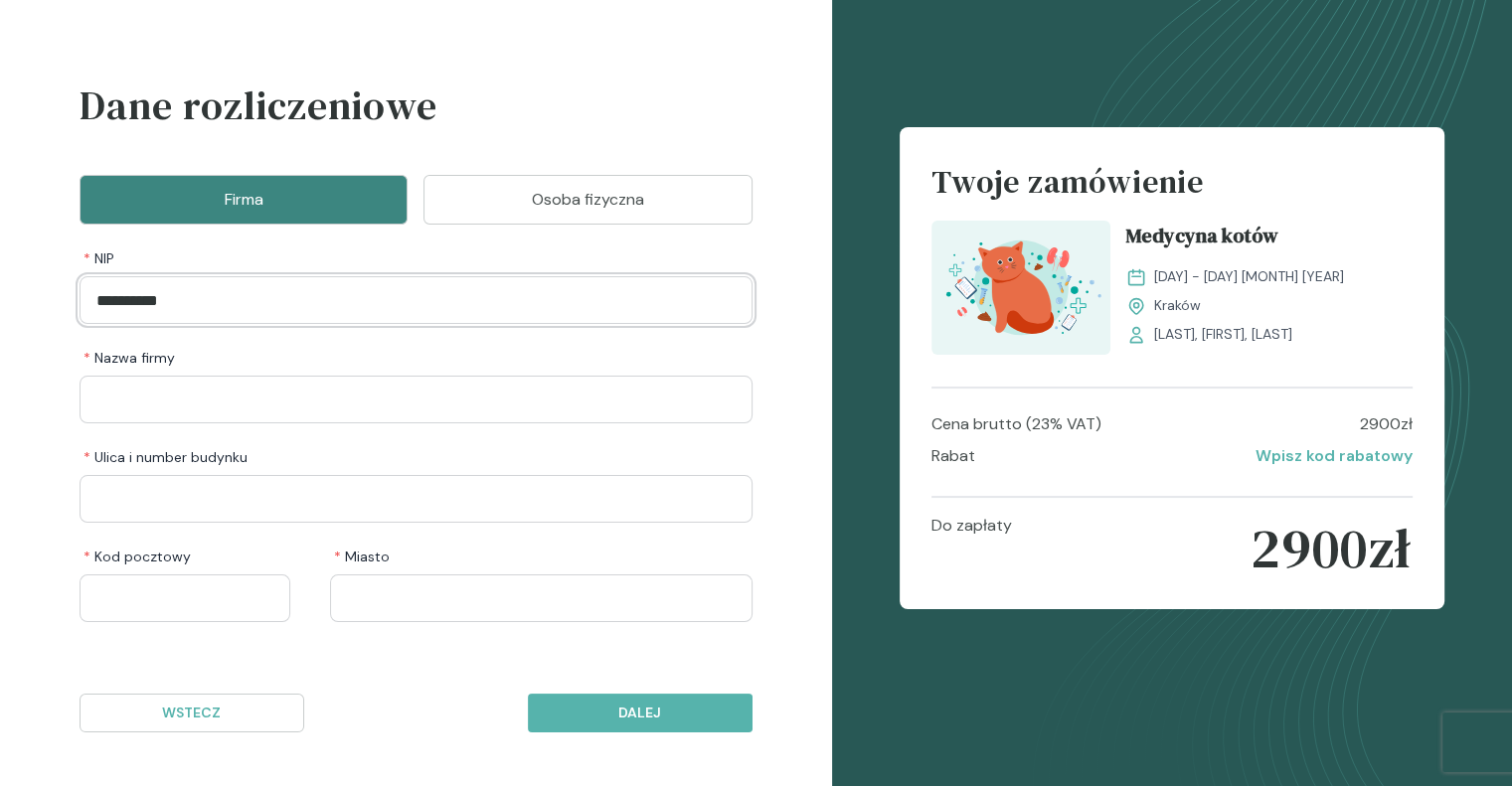 type on "**********" 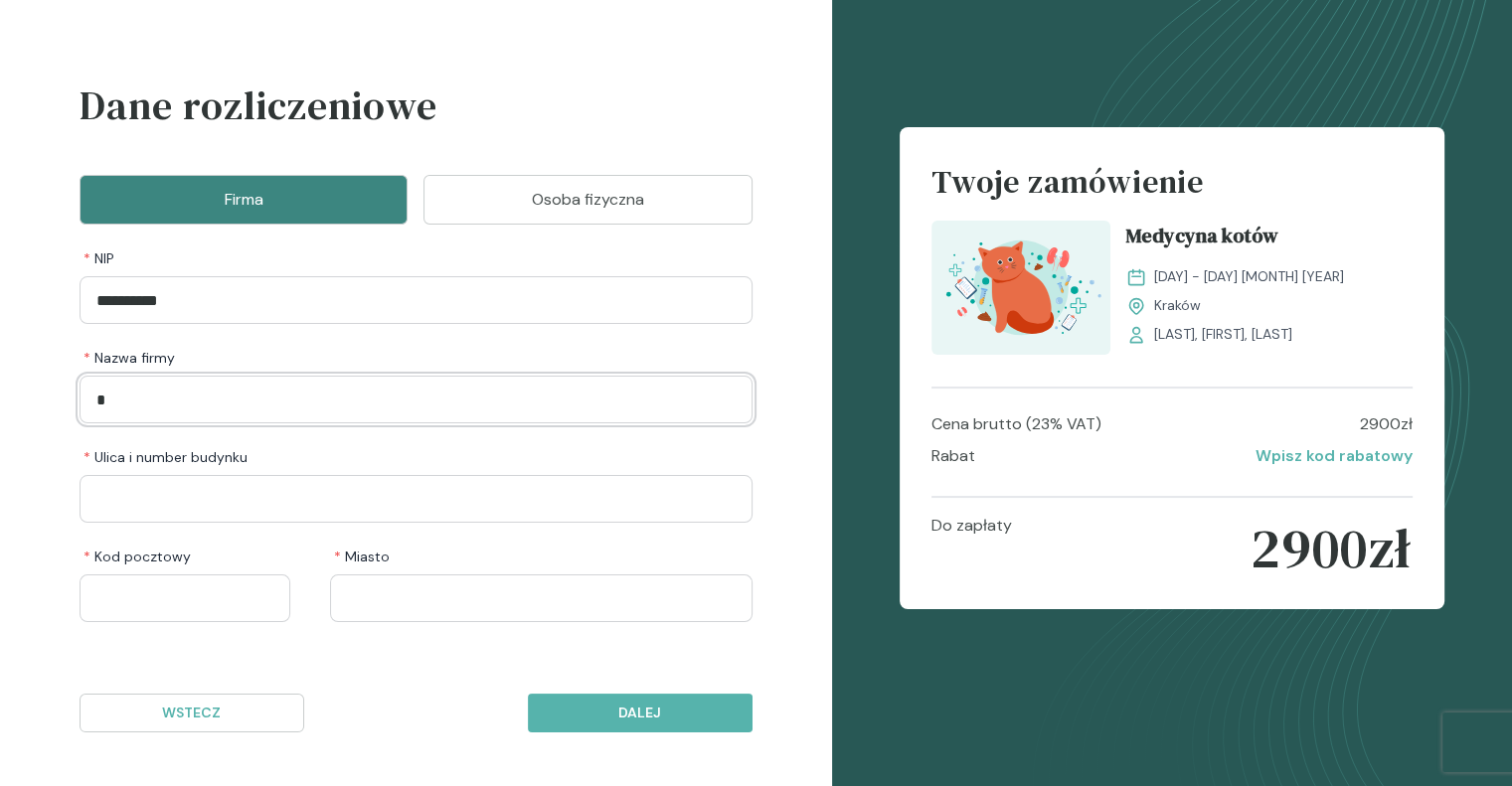 type on "**********" 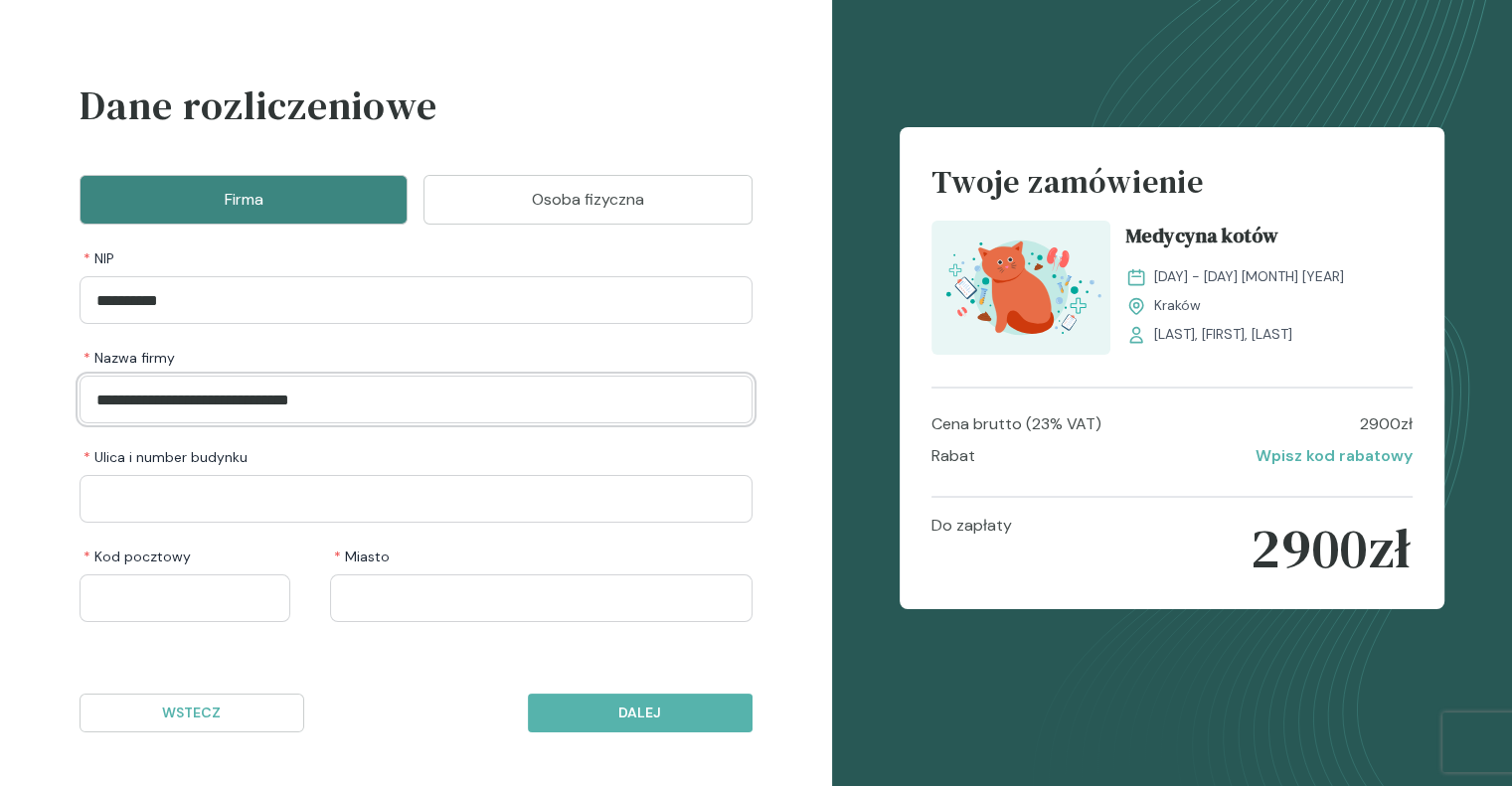 type on "**********" 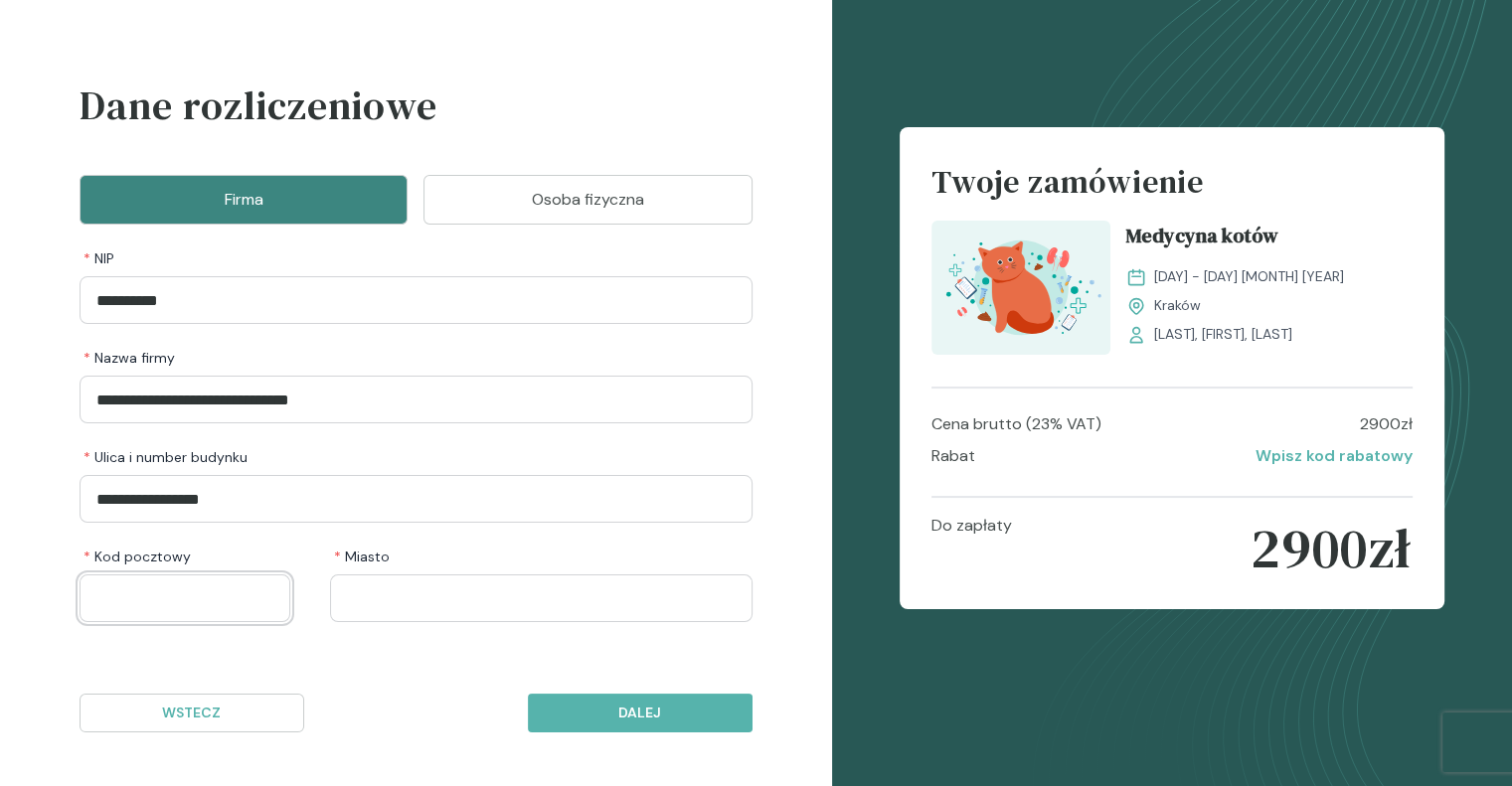 type on "******" 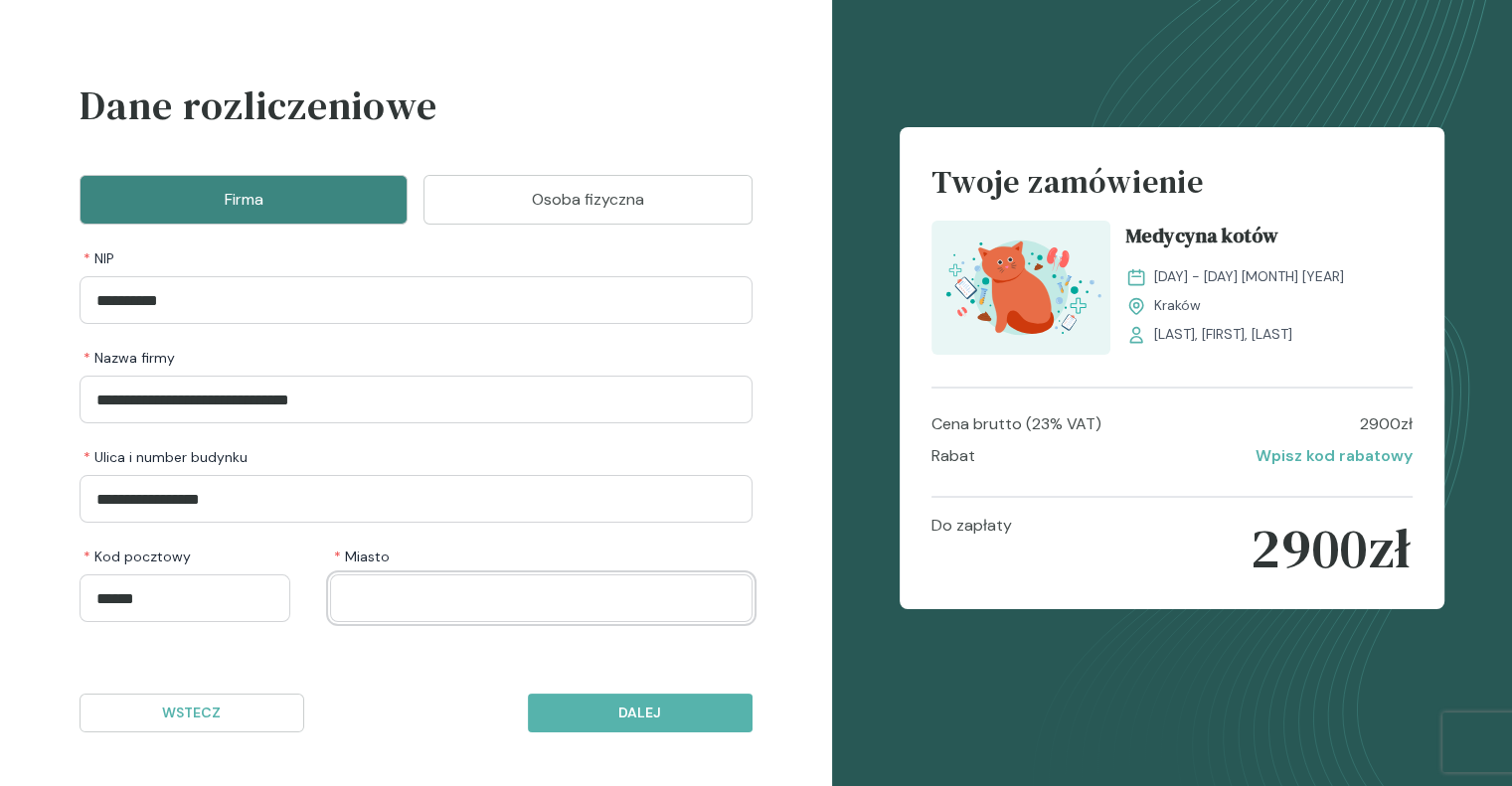 type on "*********" 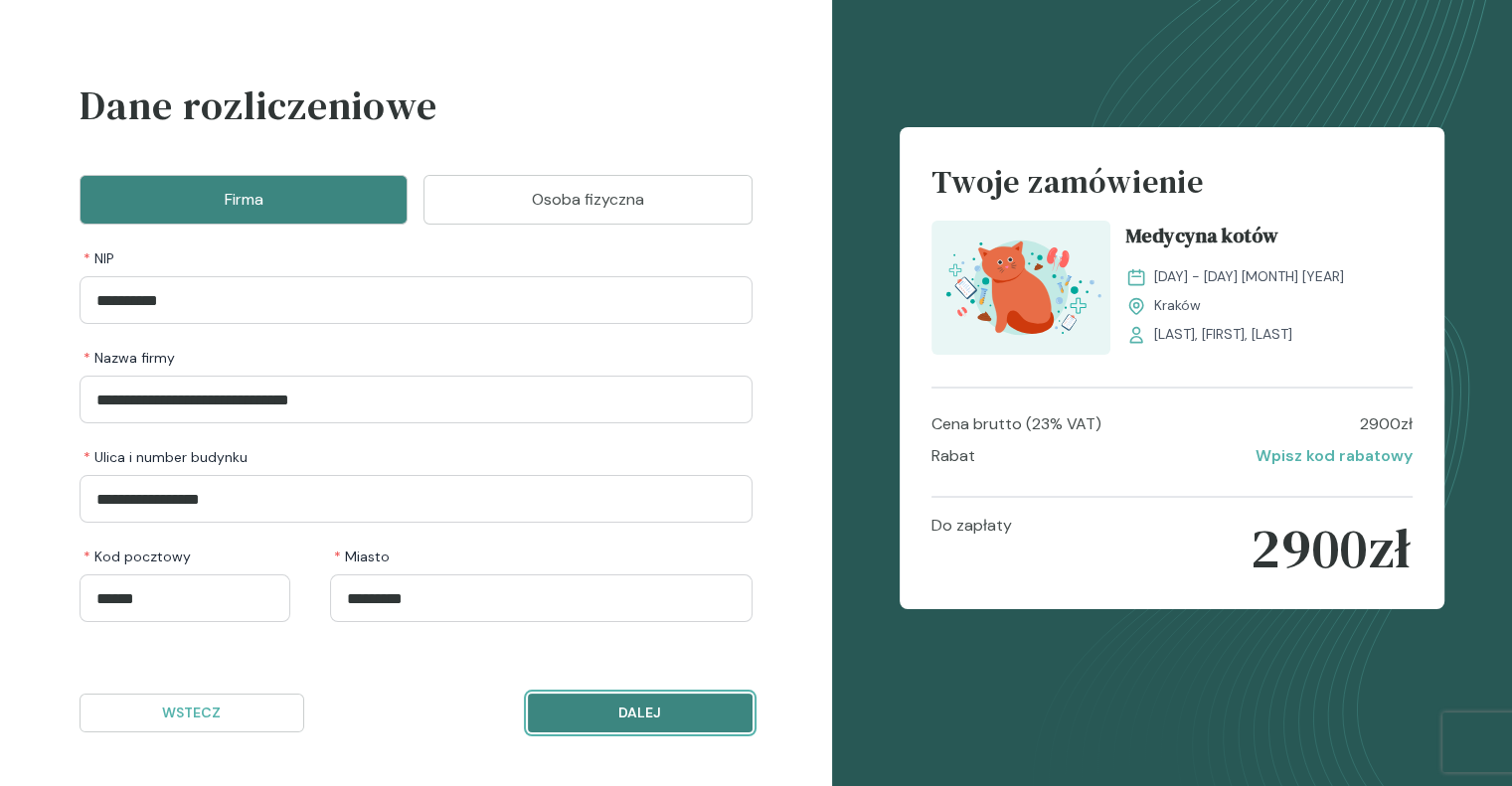 click on "Dalej" at bounding box center [640, 712] 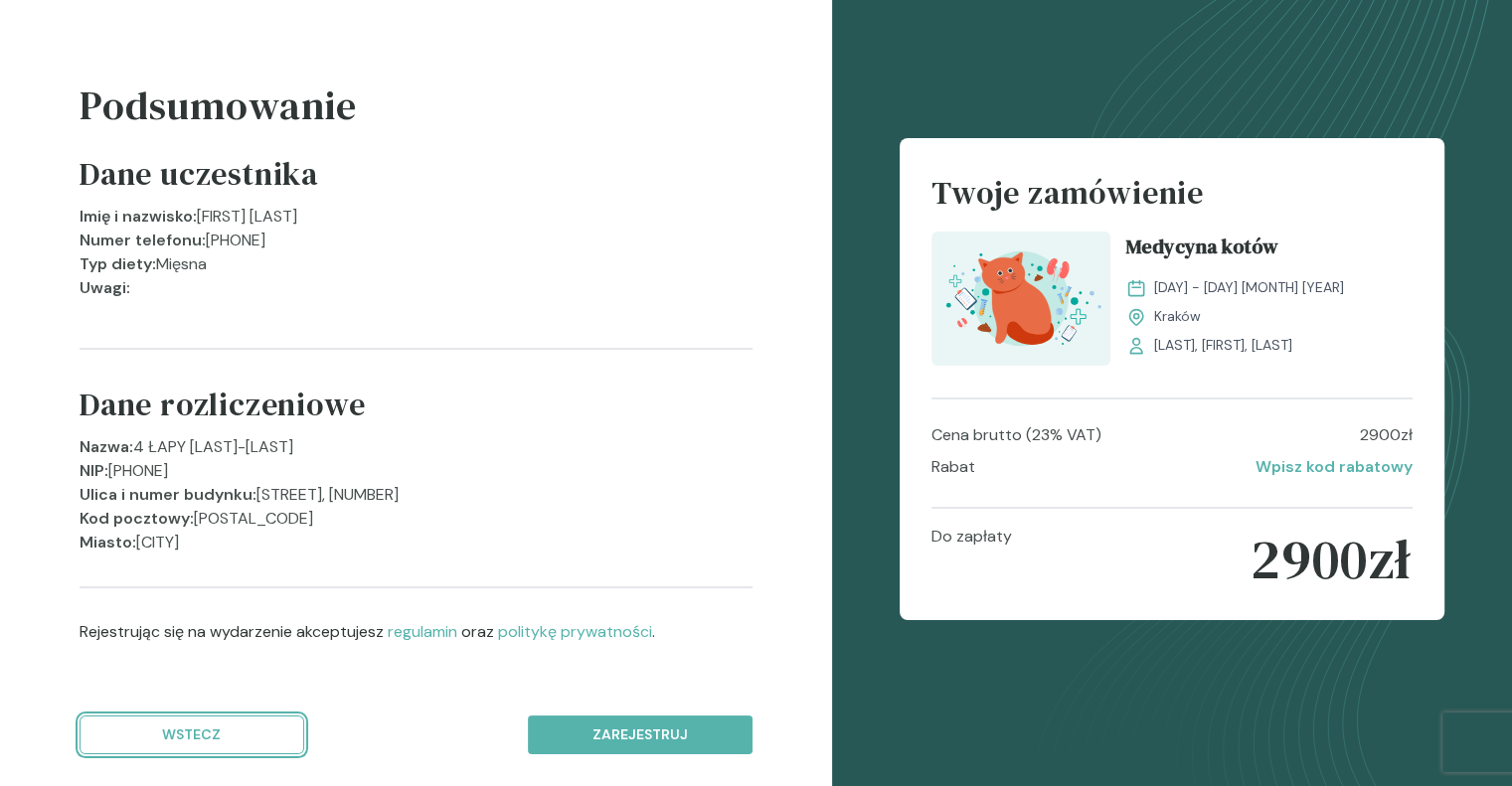 click on "Wstecz" at bounding box center [192, 734] 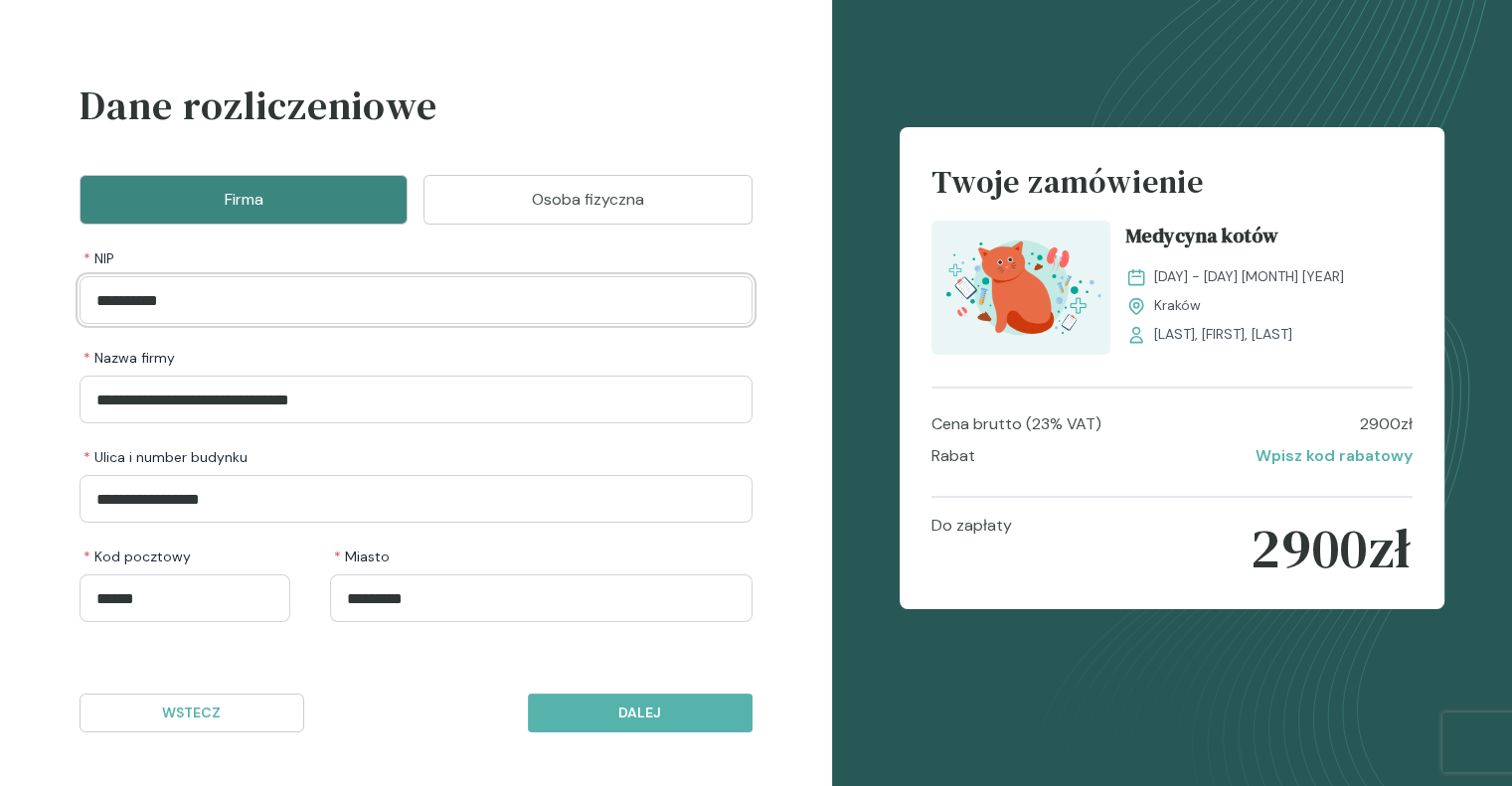 drag, startPoint x: 330, startPoint y: 307, endPoint x: 4, endPoint y: 281, distance: 327.03517 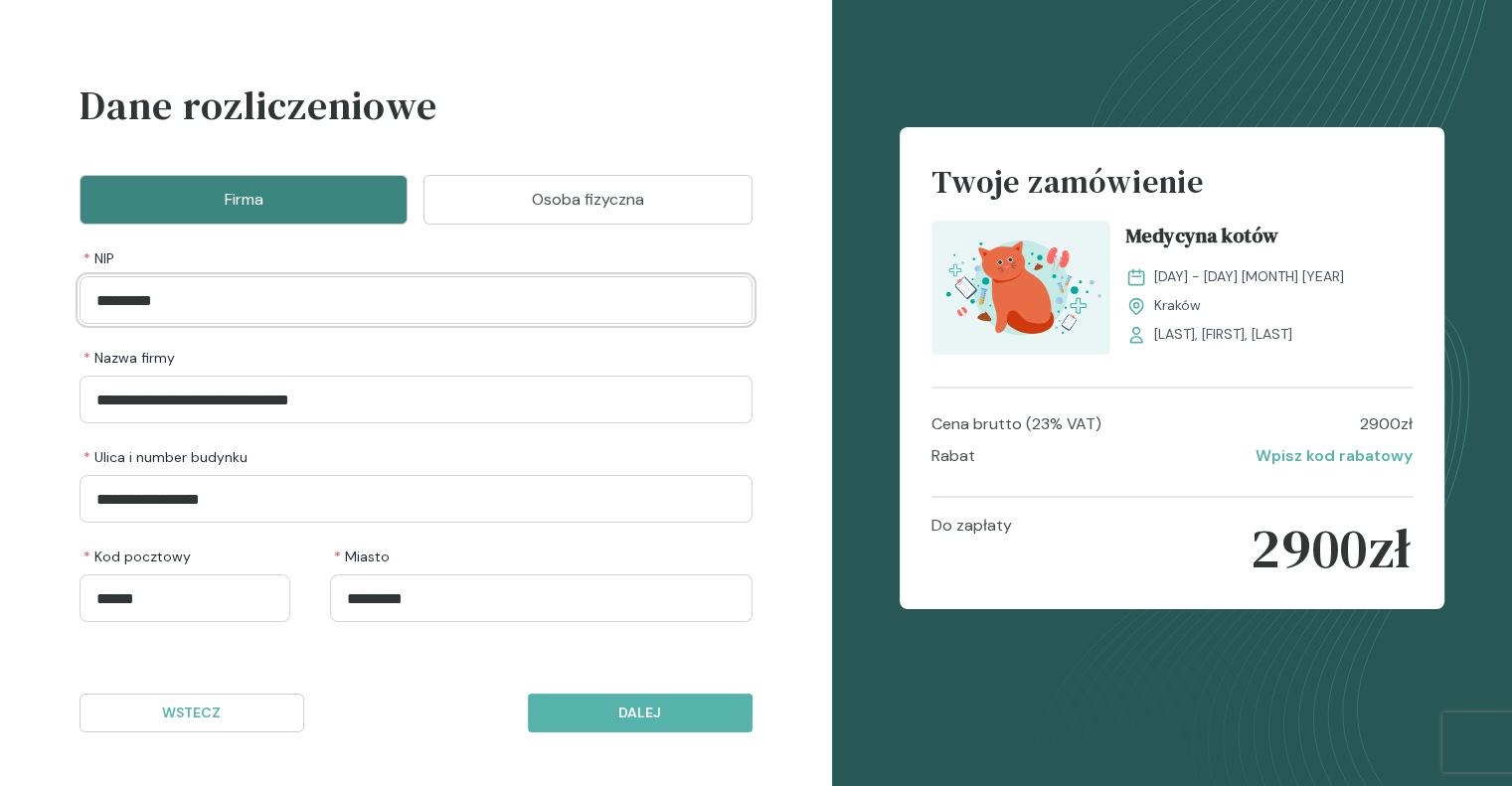 click on "*********" at bounding box center [416, 300] 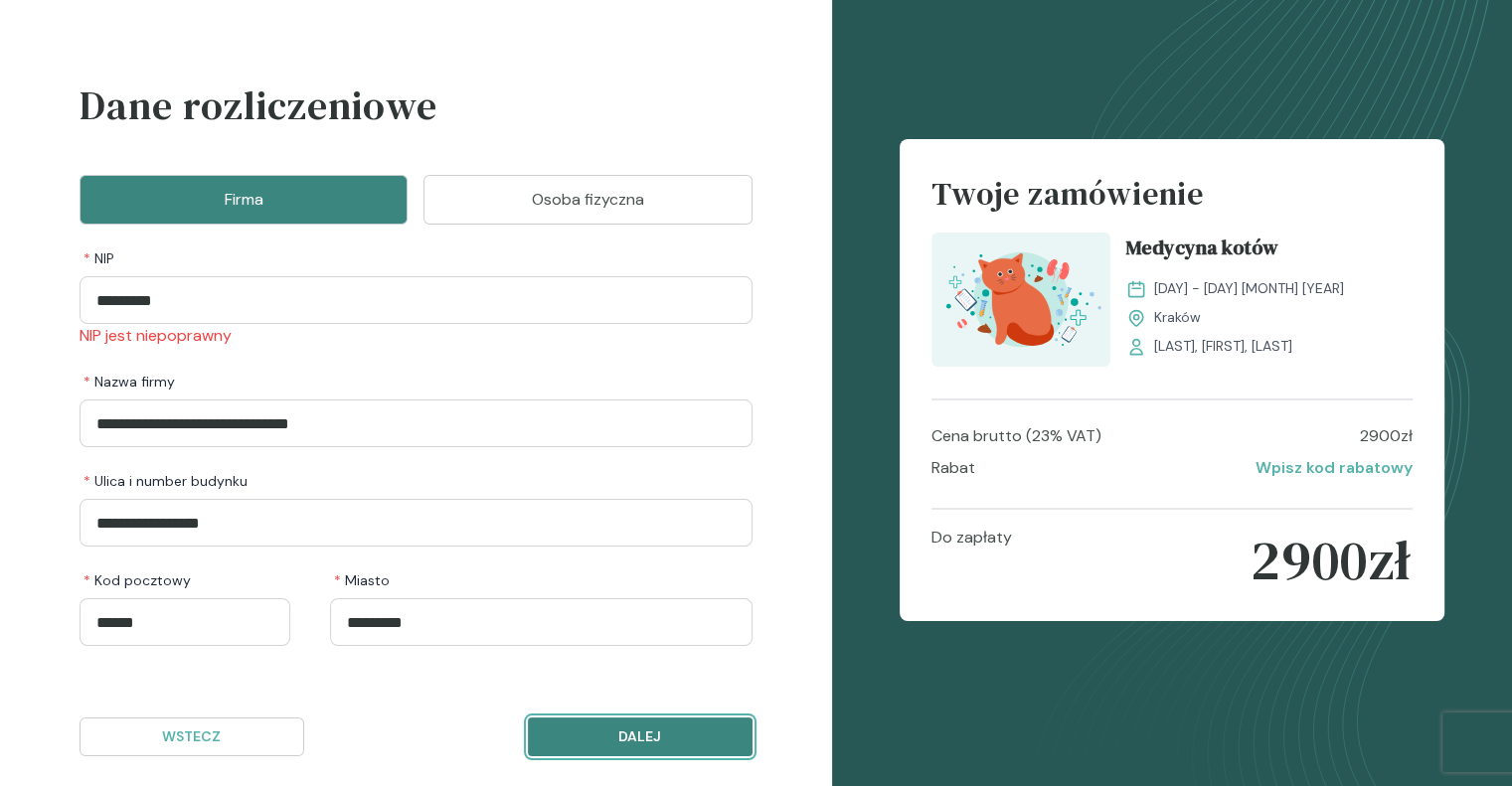 click on "Wstecz Dalej" at bounding box center (416, 736) 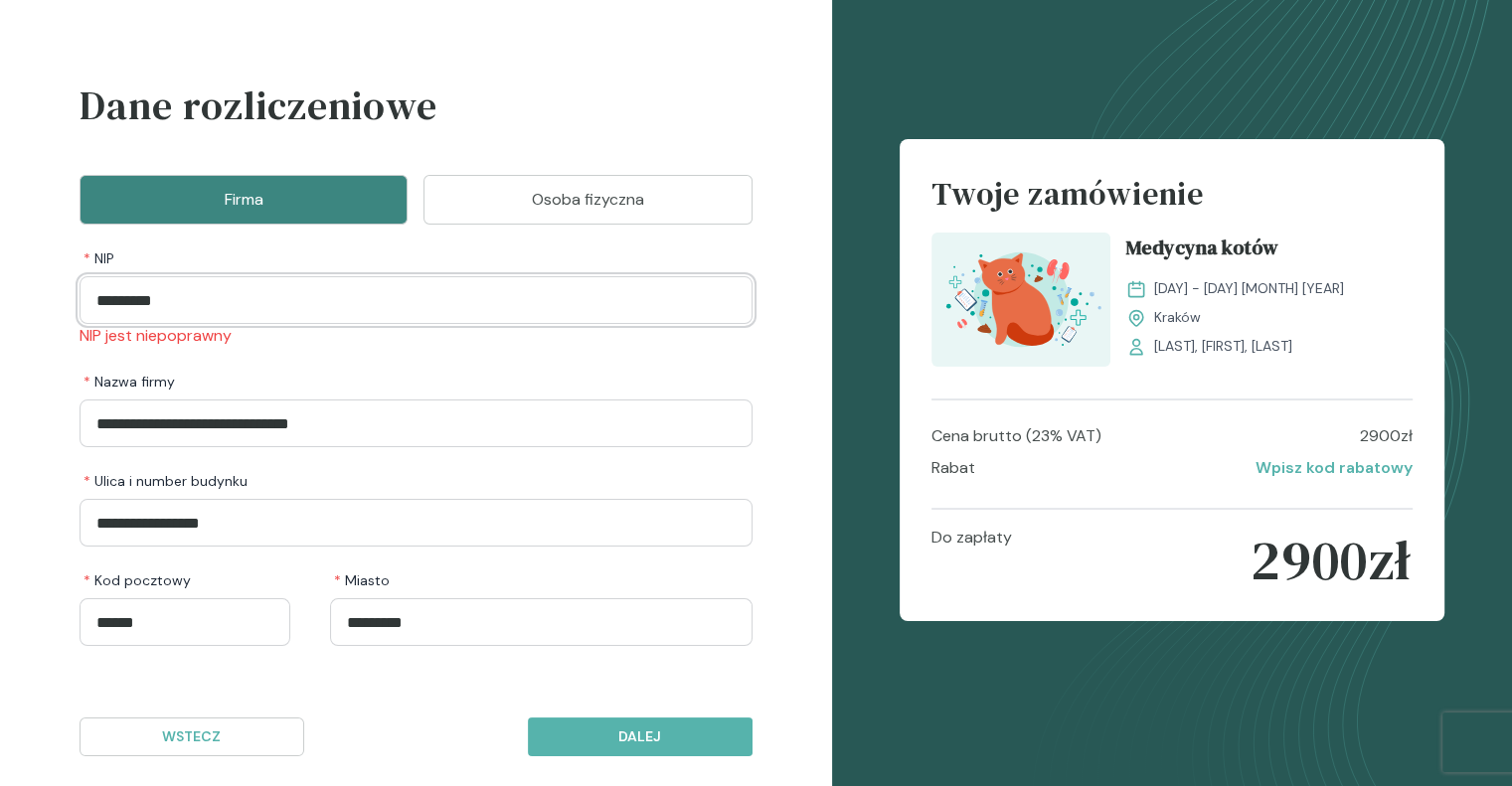 drag, startPoint x: 294, startPoint y: 287, endPoint x: 0, endPoint y: 231, distance: 299.28582 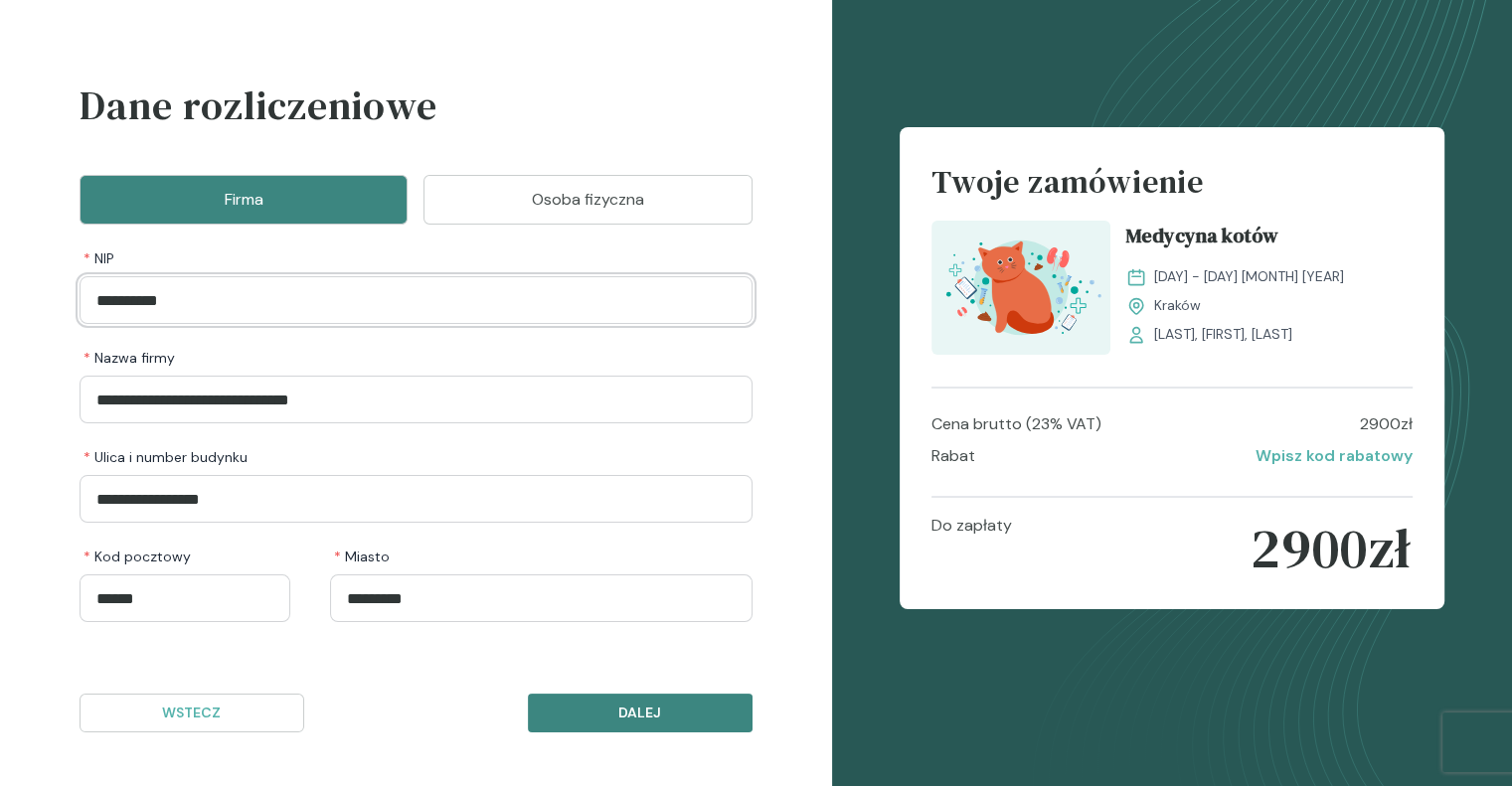 type on "**********" 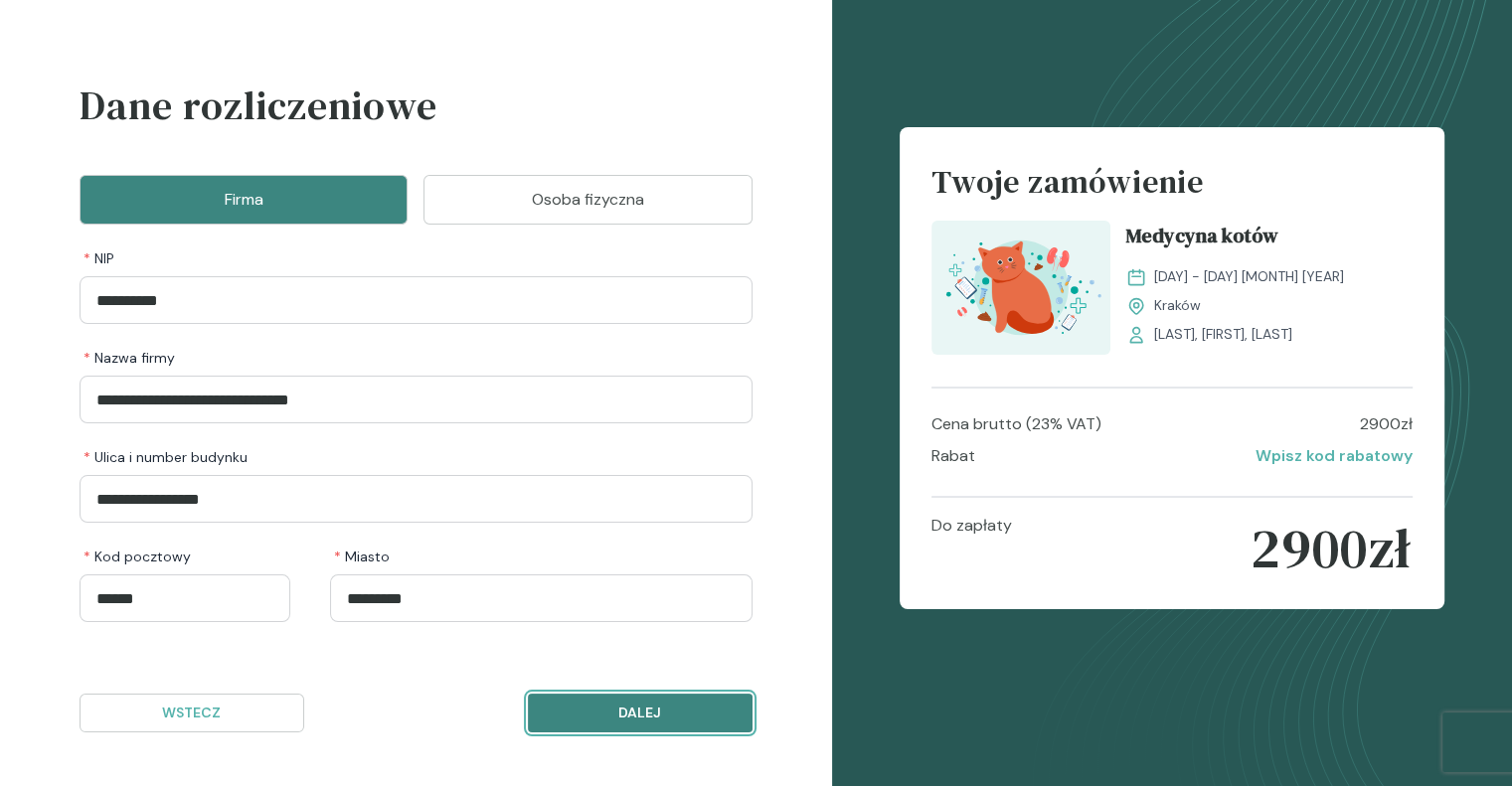 click on "Dalej" at bounding box center (640, 712) 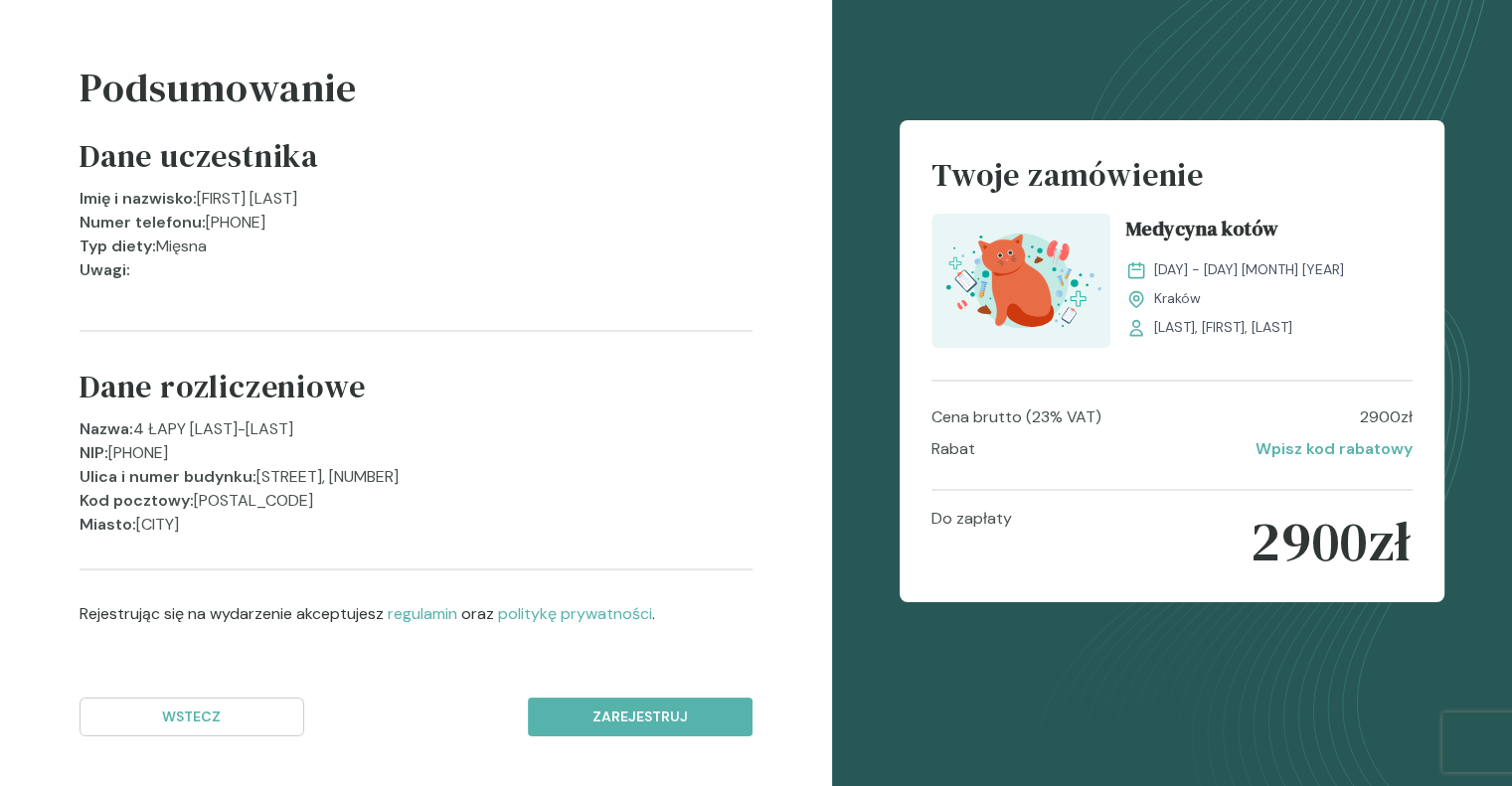 scroll, scrollTop: 74, scrollLeft: 0, axis: vertical 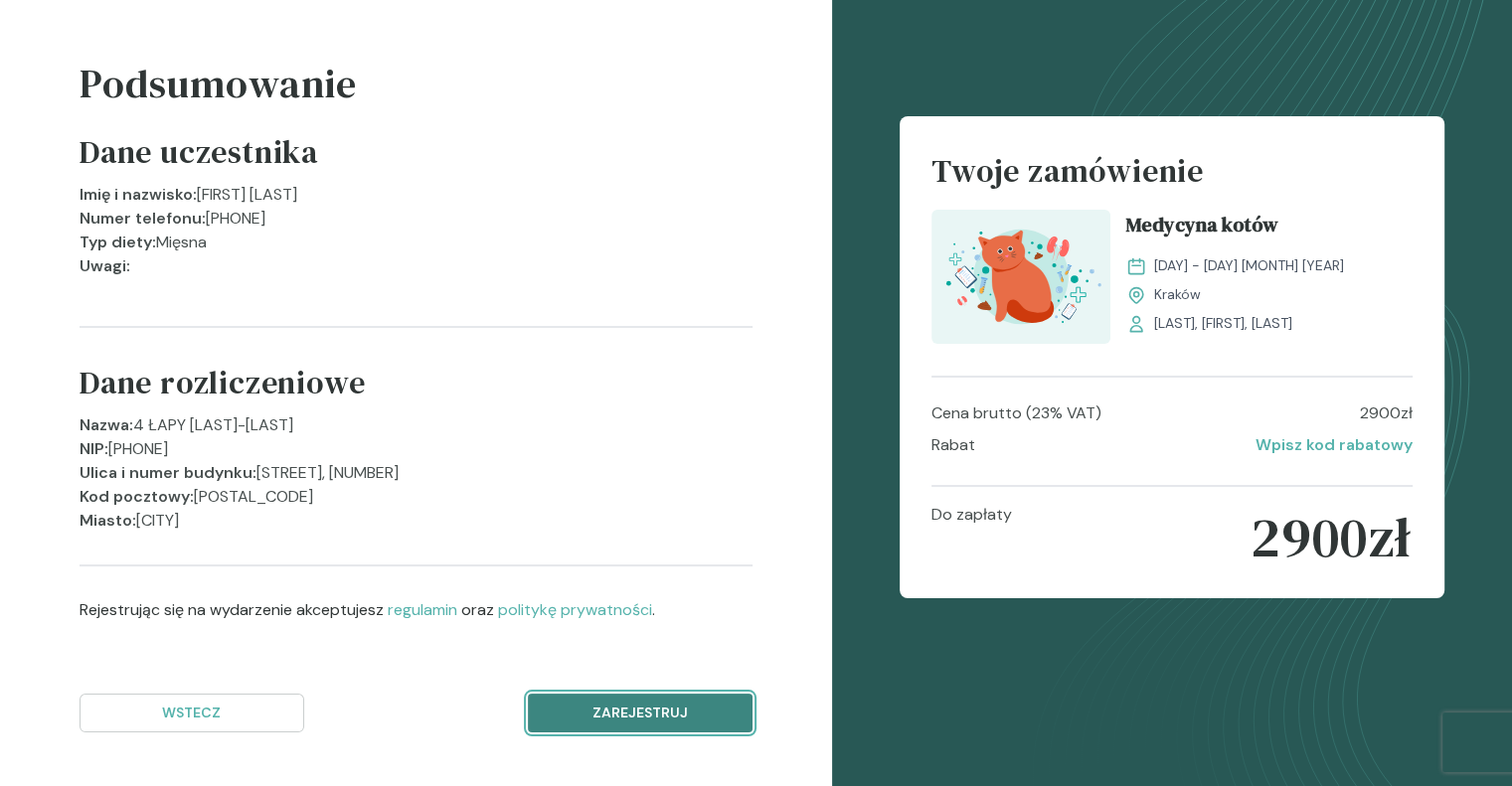 drag, startPoint x: 654, startPoint y: 708, endPoint x: 907, endPoint y: 359, distance: 431.05684 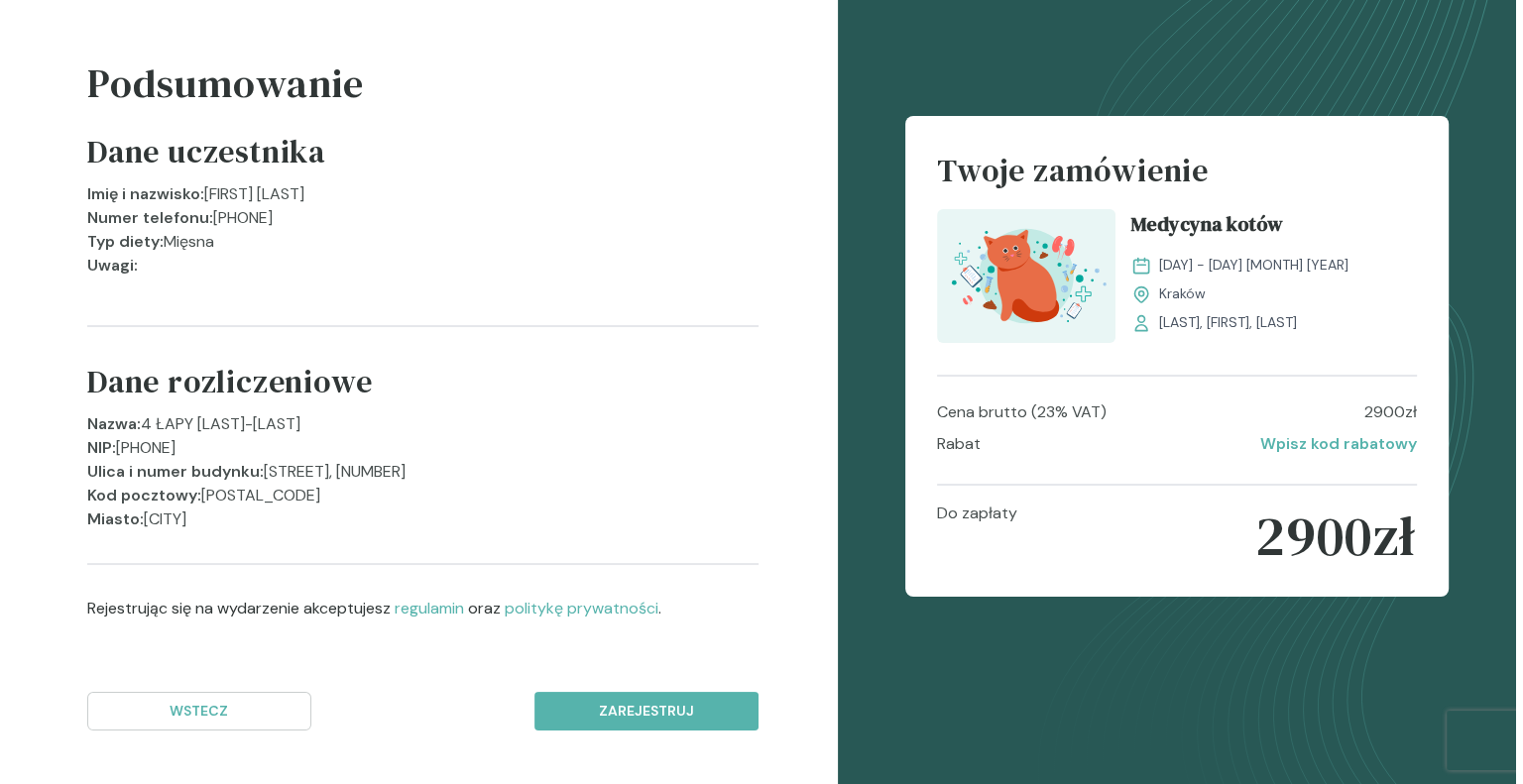 scroll, scrollTop: 0, scrollLeft: 0, axis: both 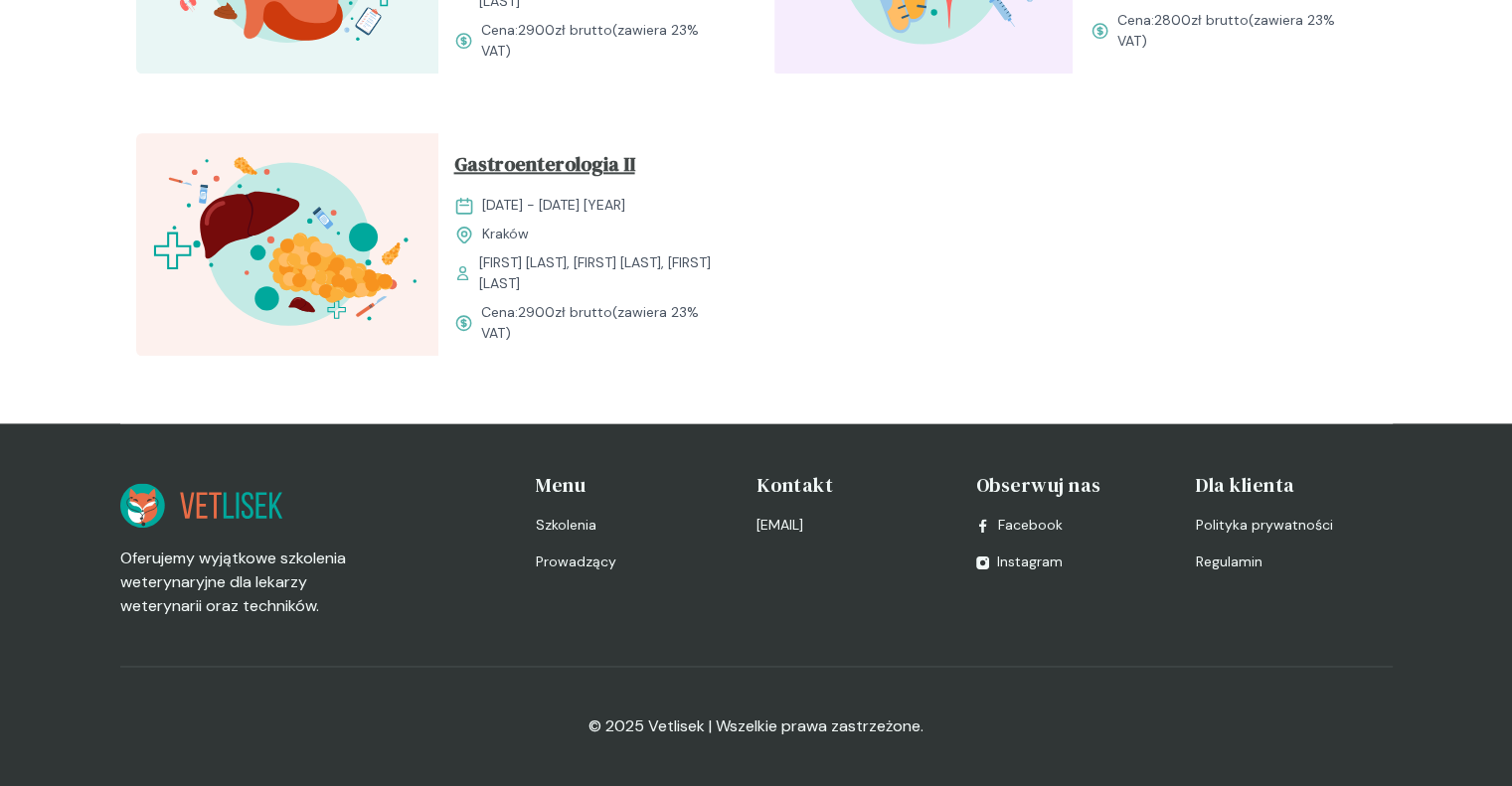 click on "Gastroenterologia II" at bounding box center (545, 168) 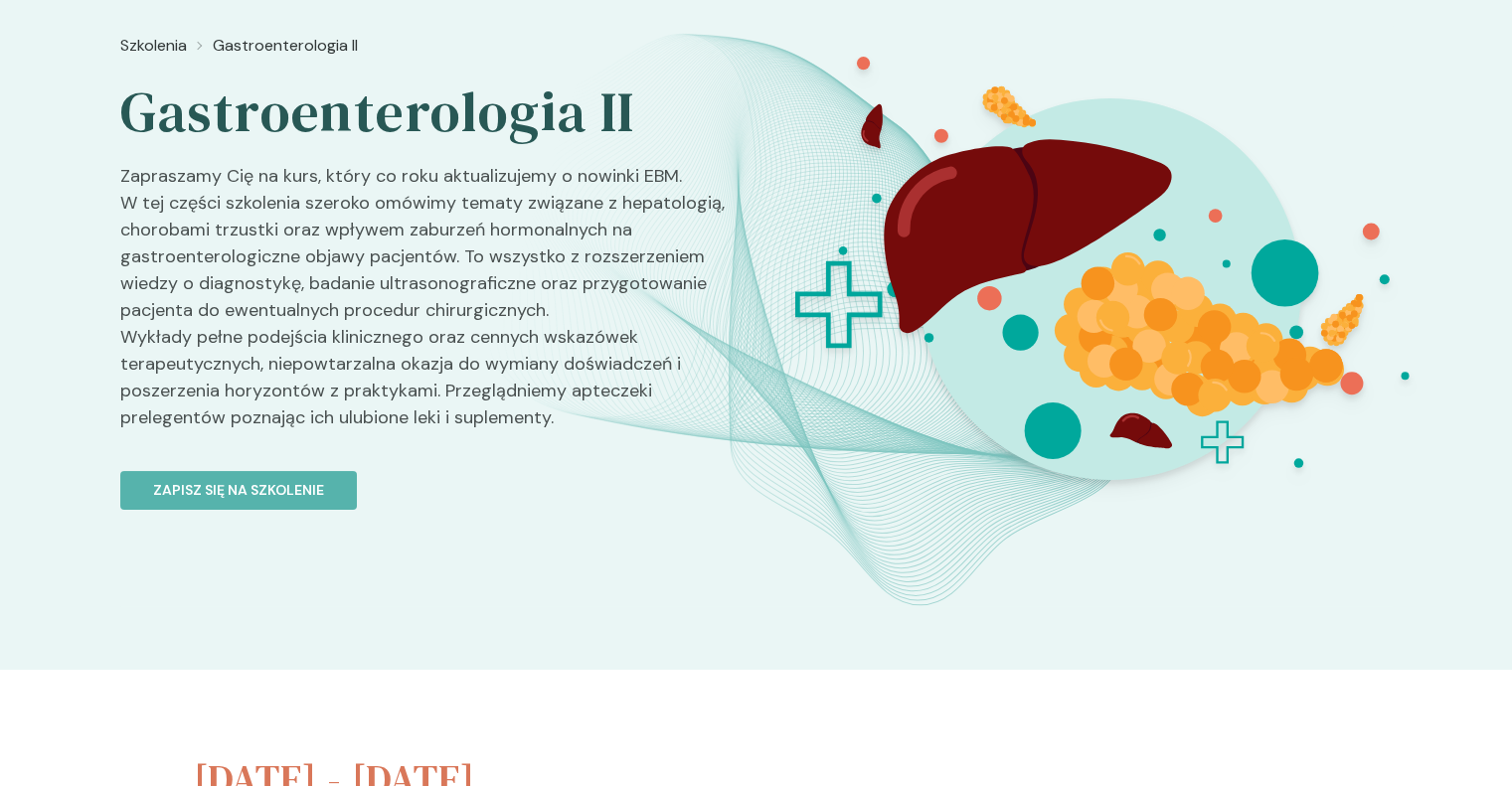 scroll, scrollTop: 0, scrollLeft: 0, axis: both 